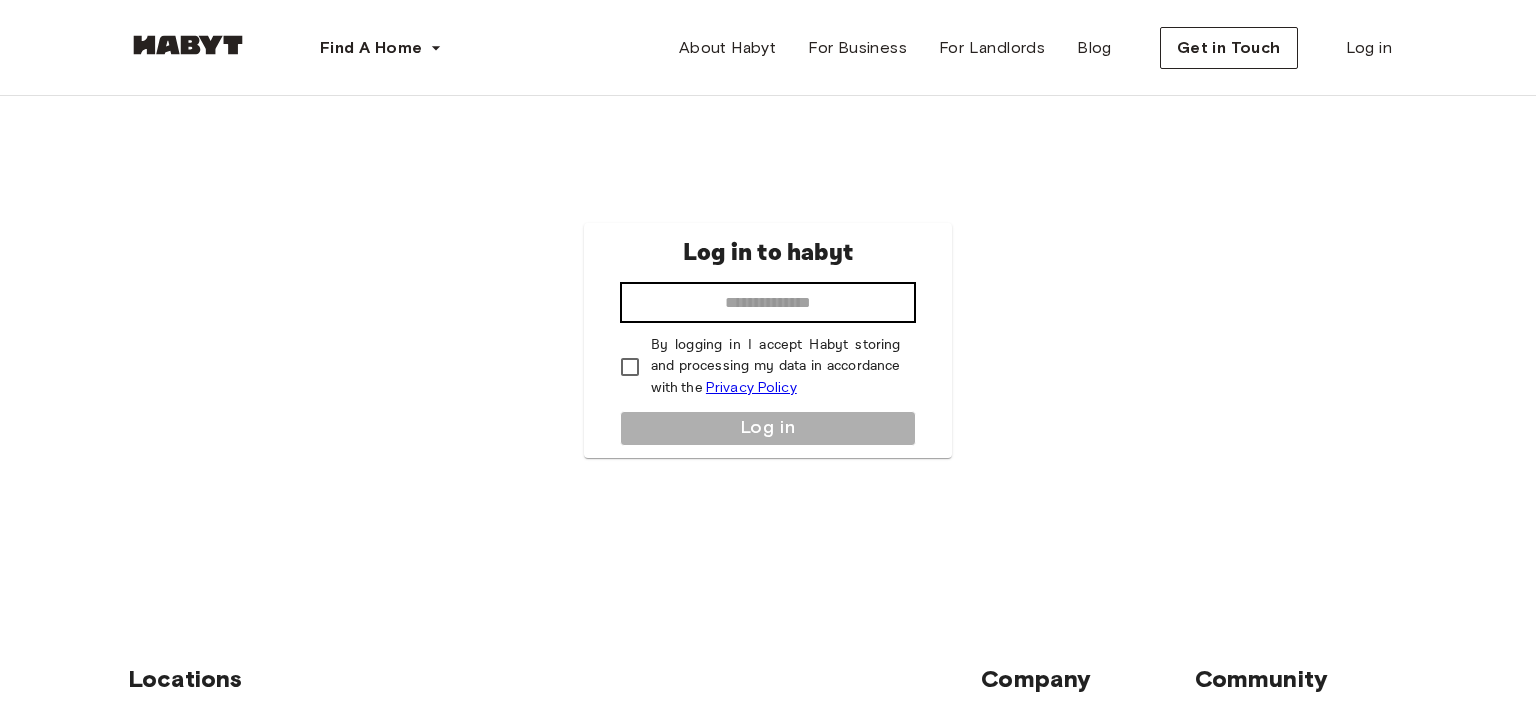 scroll, scrollTop: 0, scrollLeft: 0, axis: both 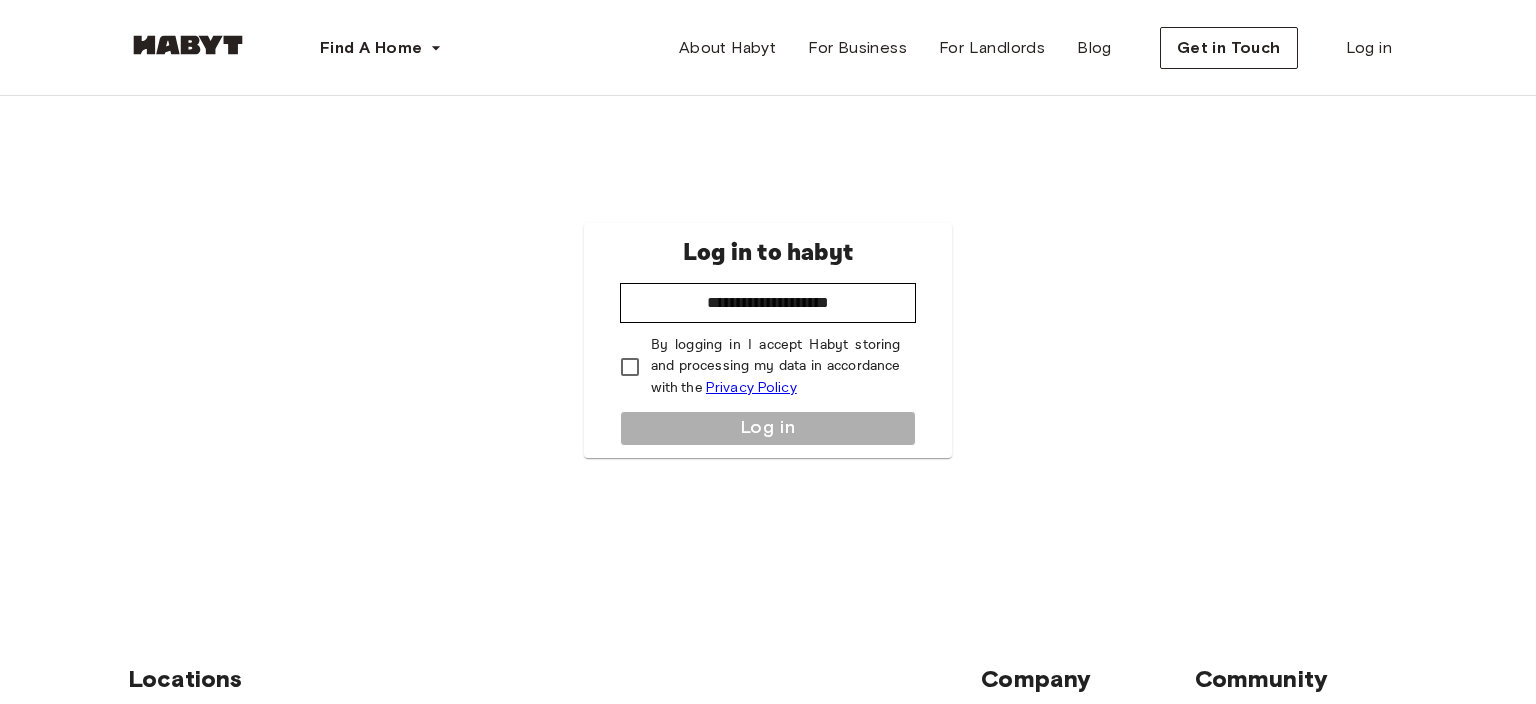 type on "**********" 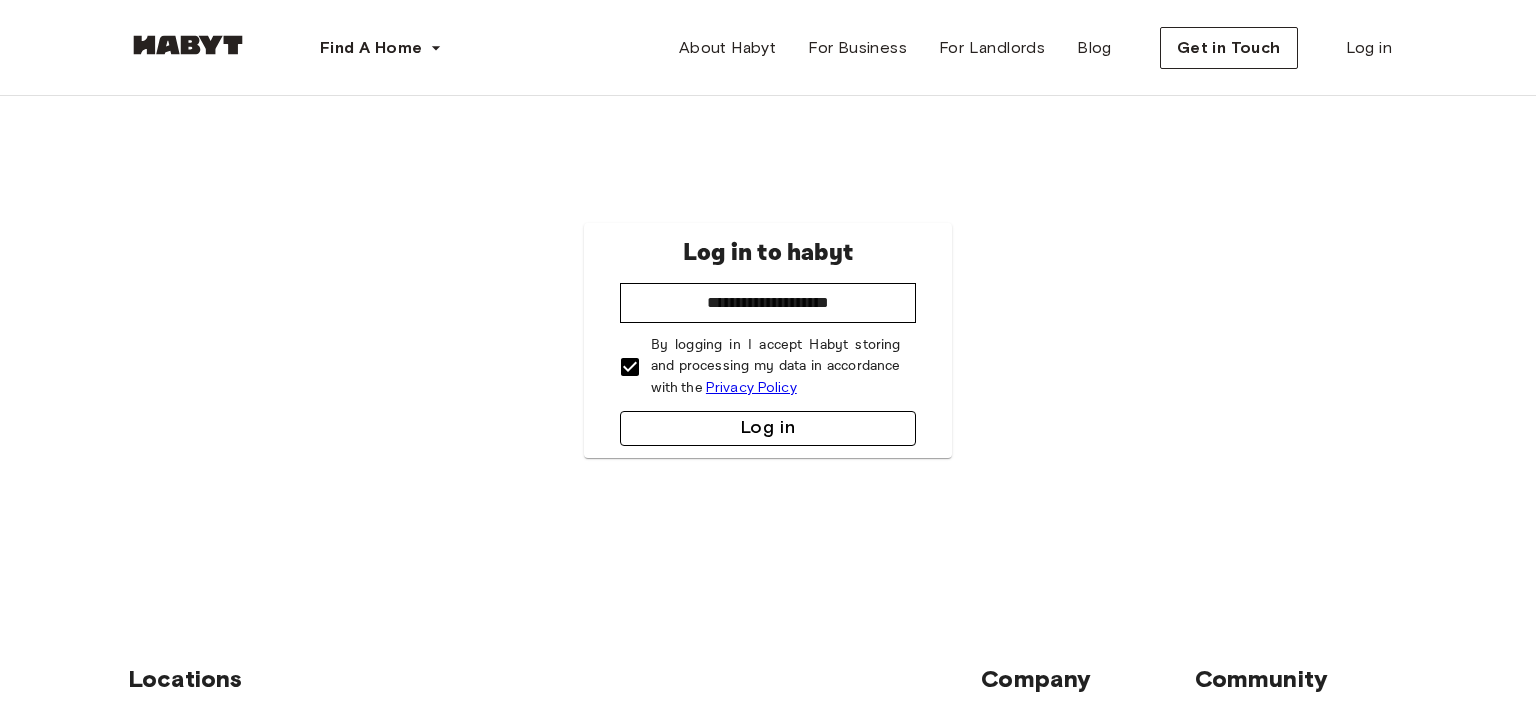 click on "Log in" at bounding box center [768, 428] 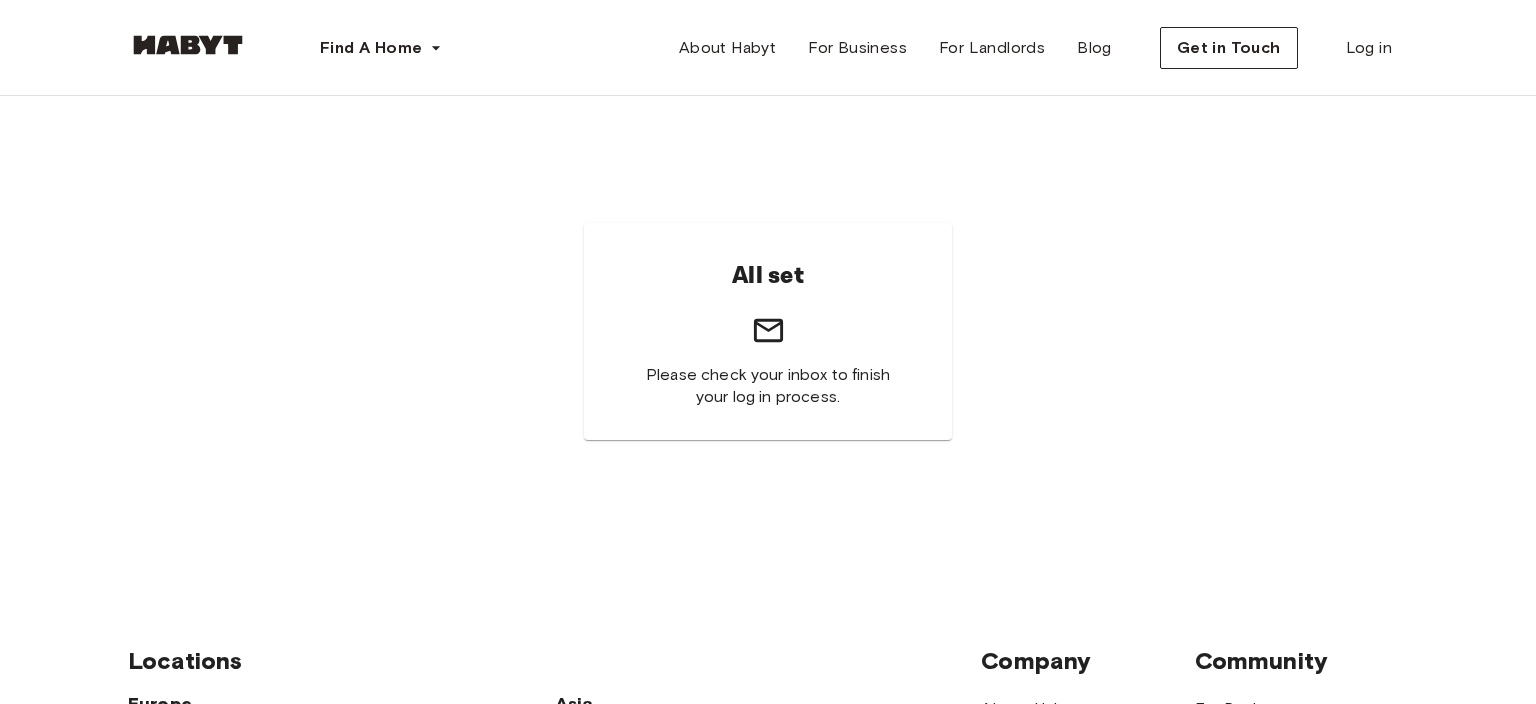 scroll, scrollTop: 0, scrollLeft: 0, axis: both 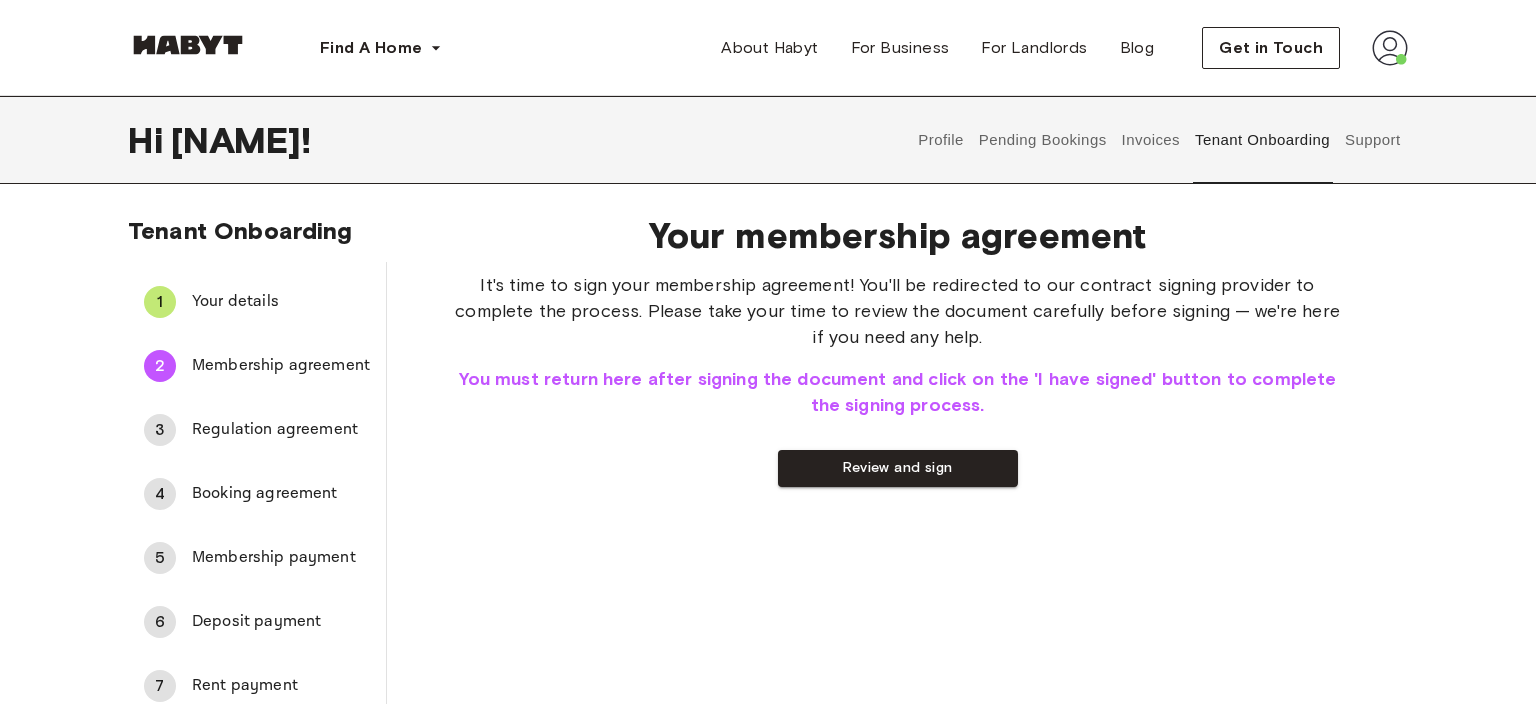 click on "Find A Home [REGION] [CITY] [CITY] [CITY] [CITY] [CITY] [CITY] [CITY] [CITY] [CITY] [CITY] [CITY] [CITY] [CITY] [CITY] [CITY] [CITY] [CITY] [CITY] [CITY] [CITY] [CITY] [CITY] About Habyt For Business For Landlords Blog Get in Touch" at bounding box center [768, 48] 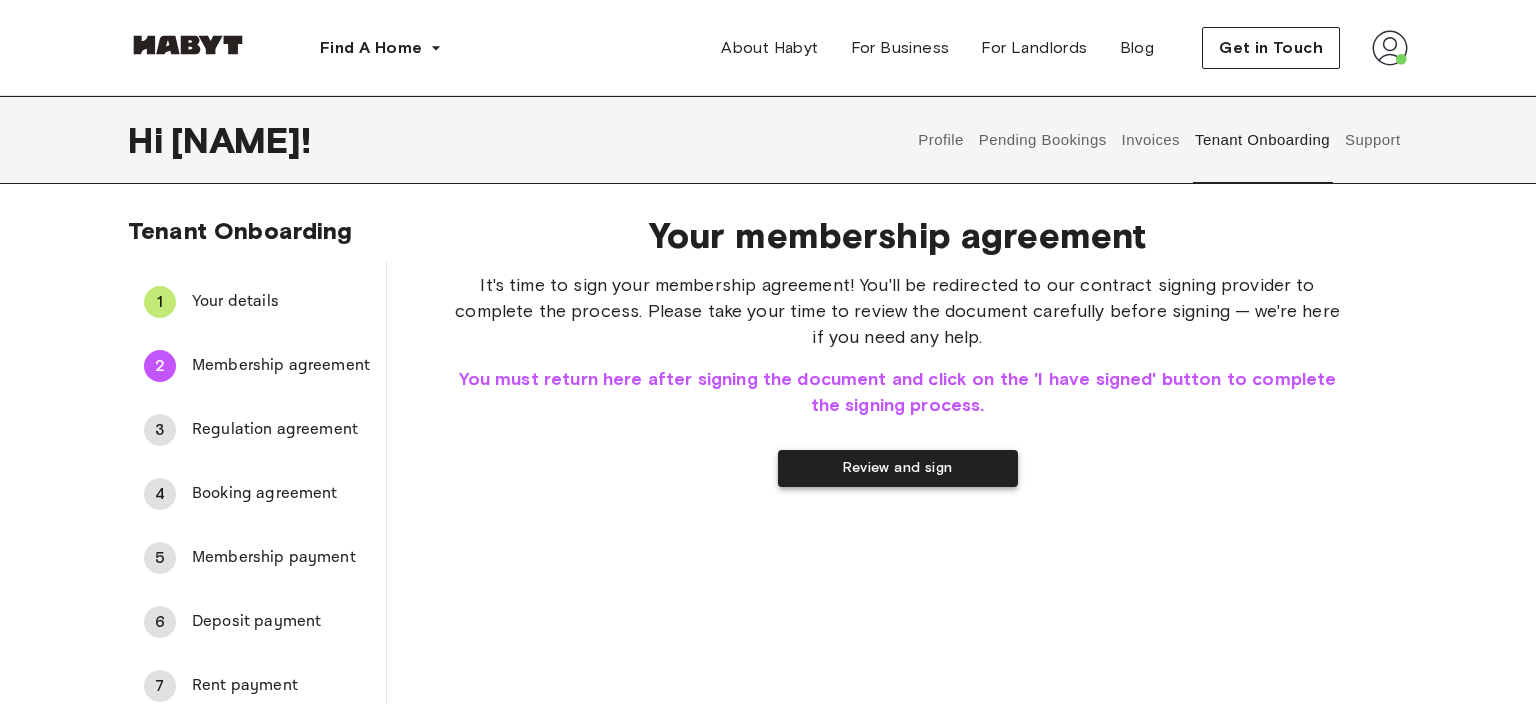 click on "Review and sign" at bounding box center (898, 468) 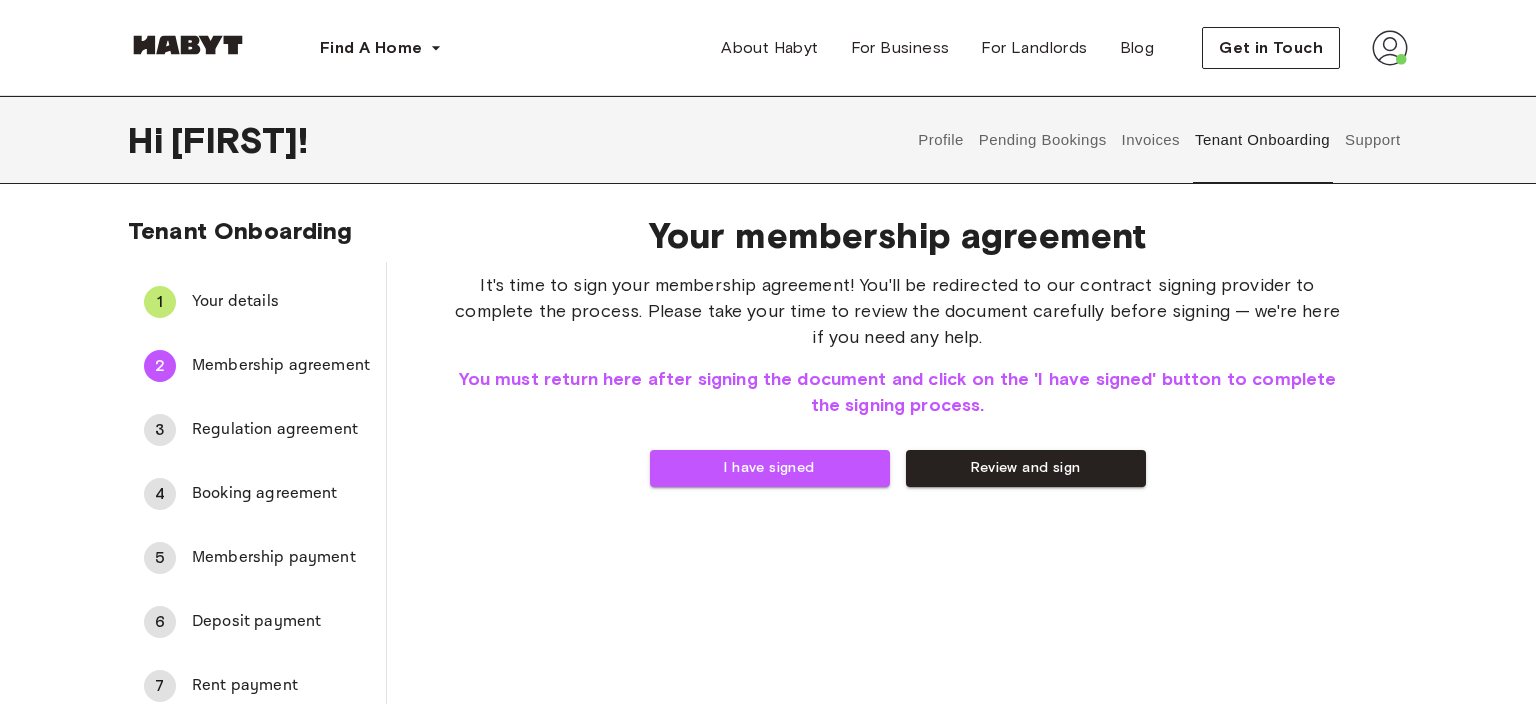 scroll, scrollTop: 0, scrollLeft: 0, axis: both 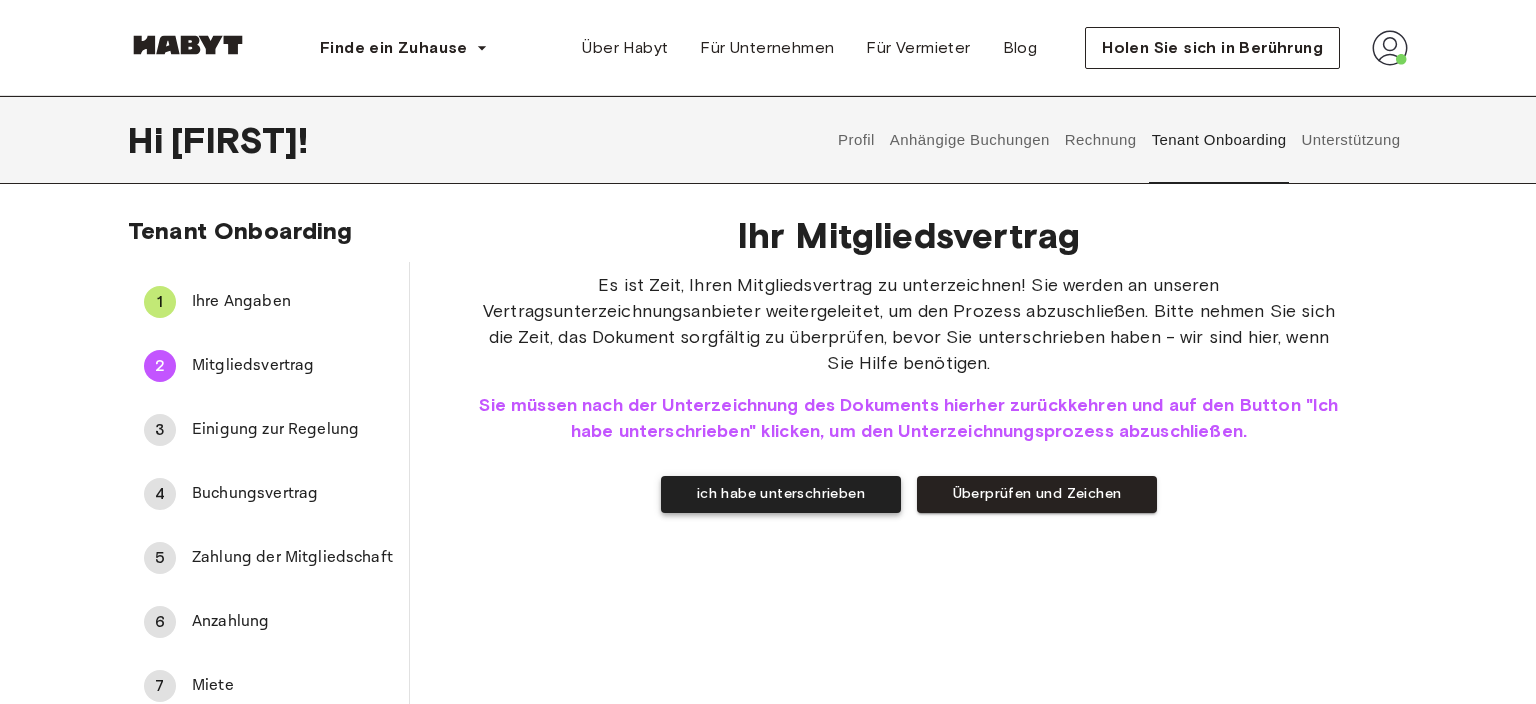 click on "ich habe unterschrieben" at bounding box center (781, 494) 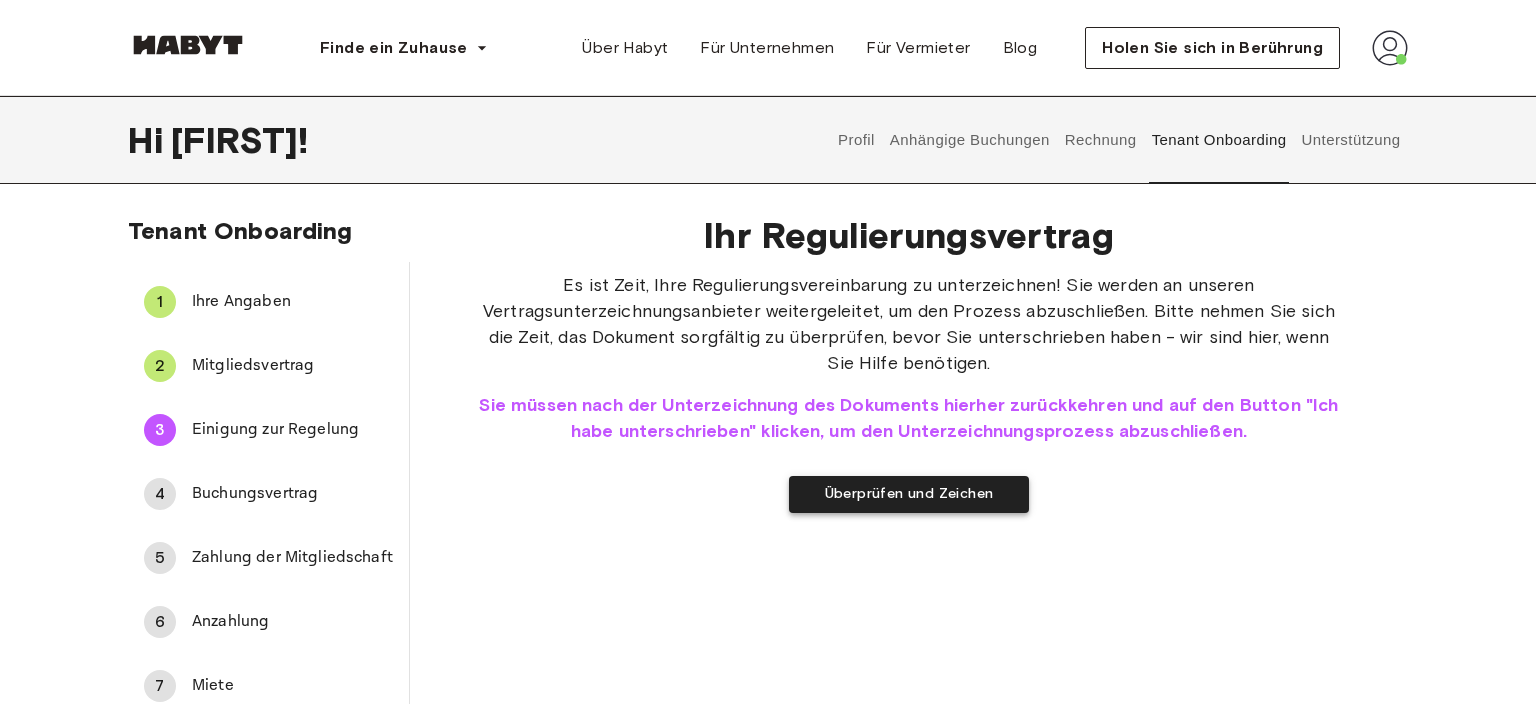 click on "Überprüfen und Zeichen" at bounding box center (909, 494) 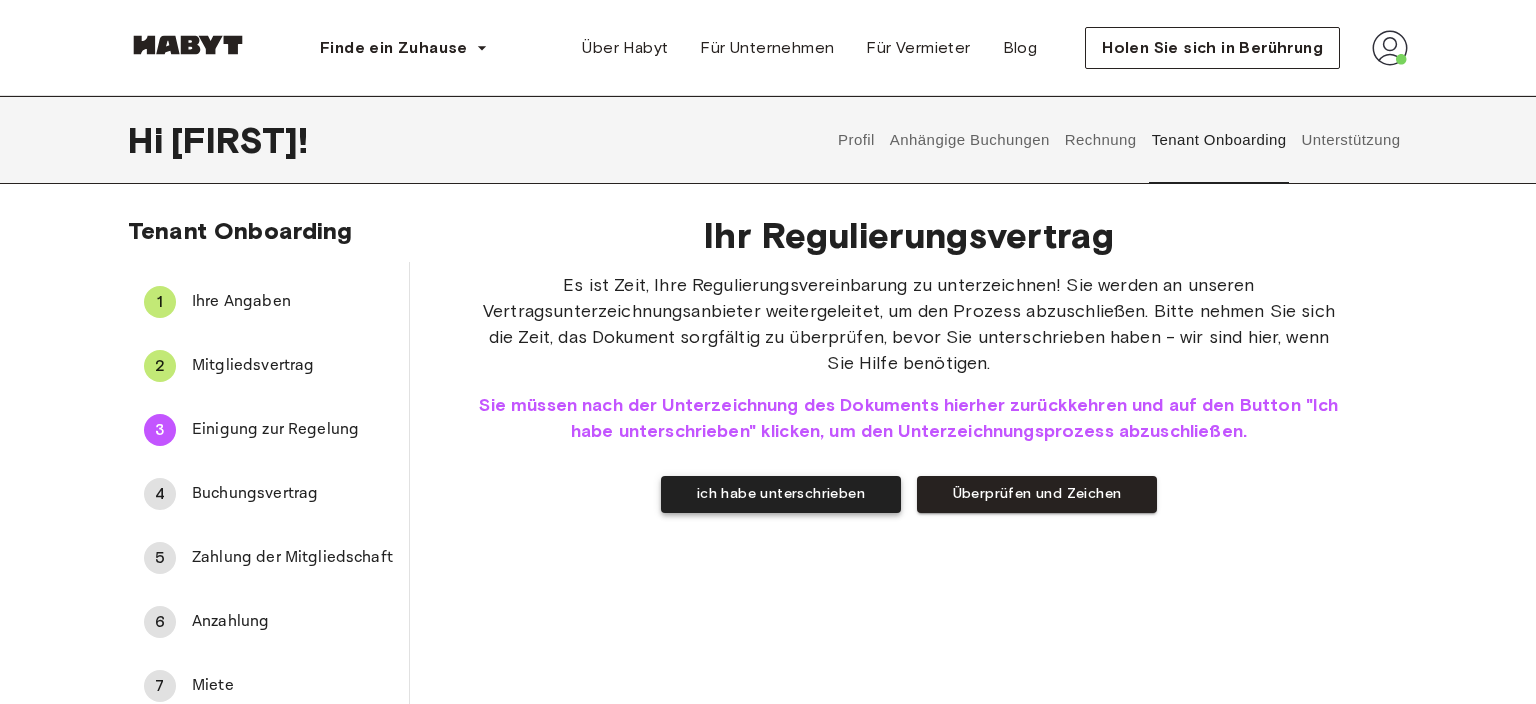 click on "ich habe unterschrieben" at bounding box center [781, 494] 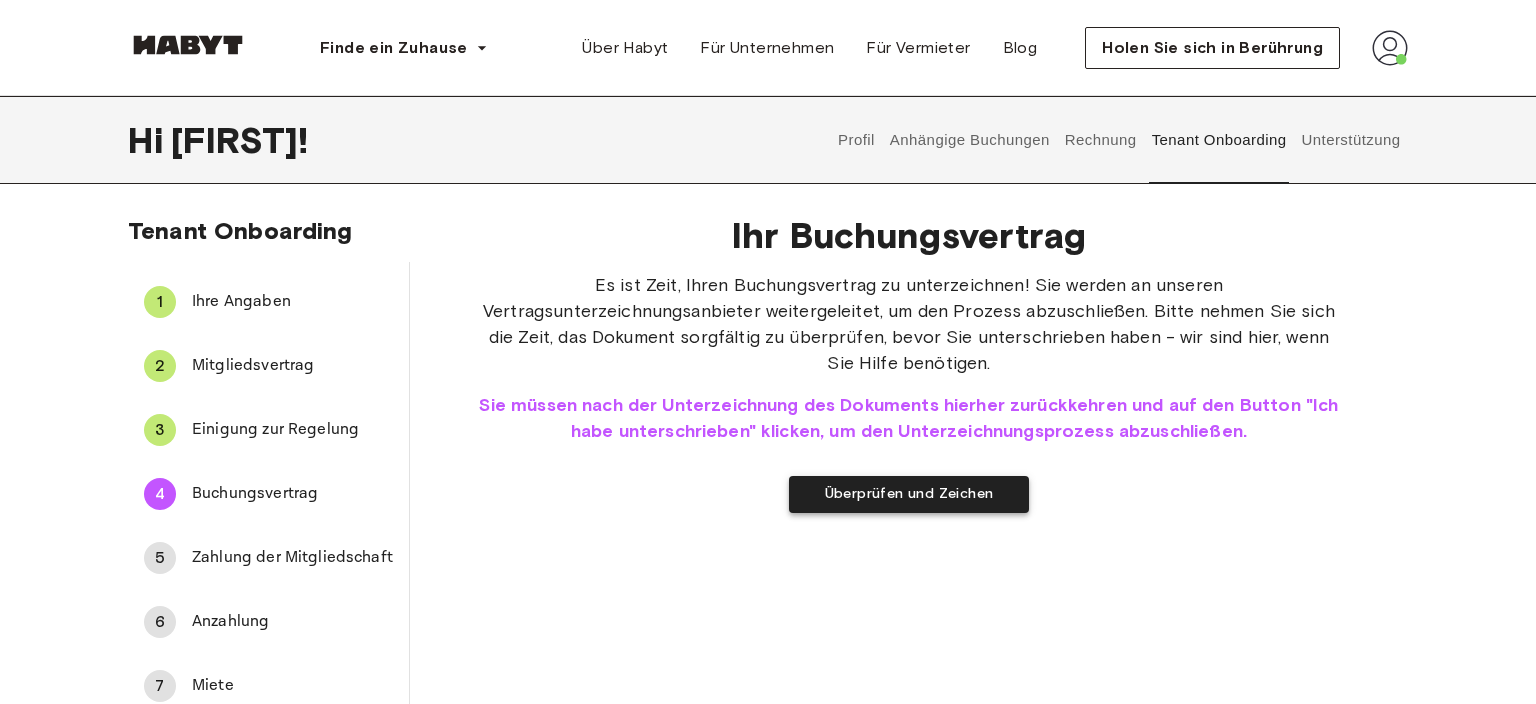 click on "Überprüfen und Zeichen" at bounding box center (909, 494) 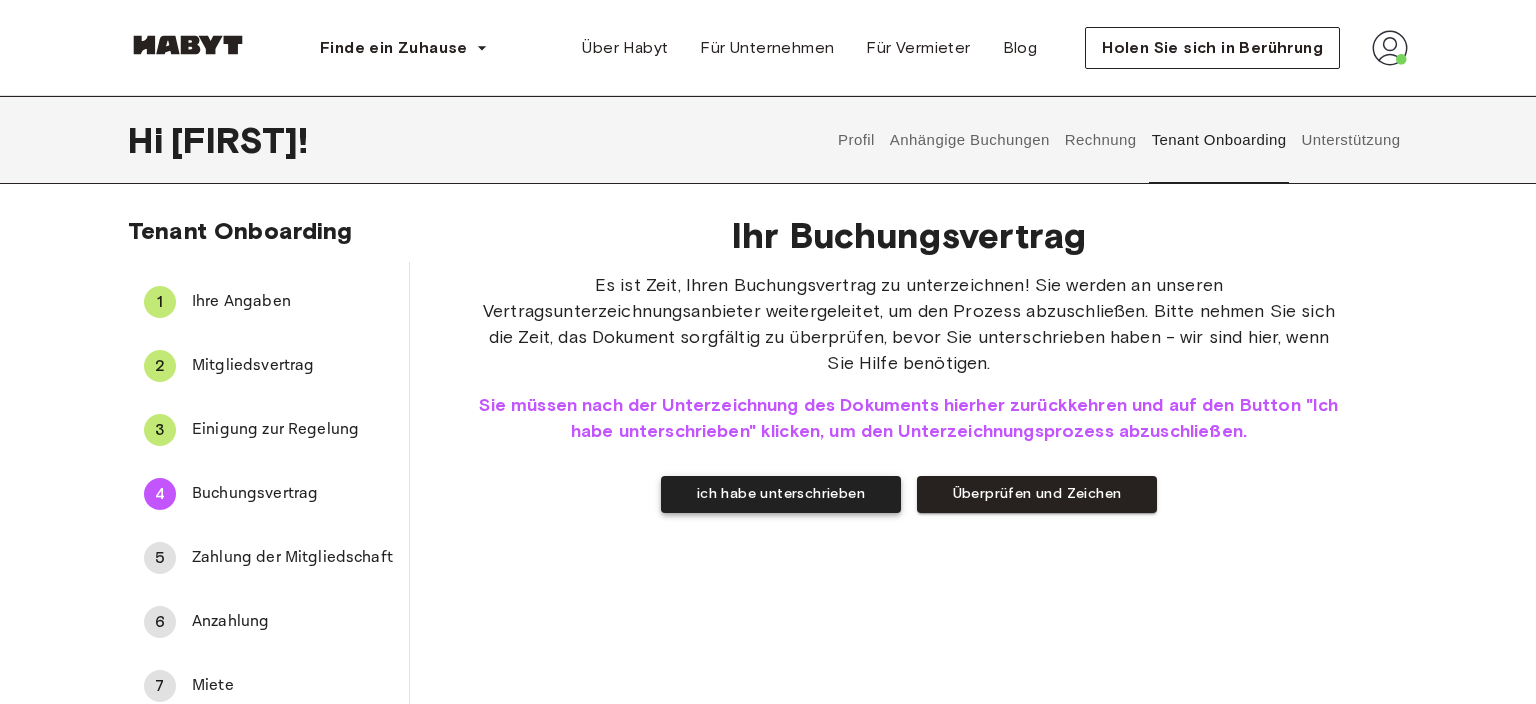 click on "ich habe unterschrieben" at bounding box center (781, 494) 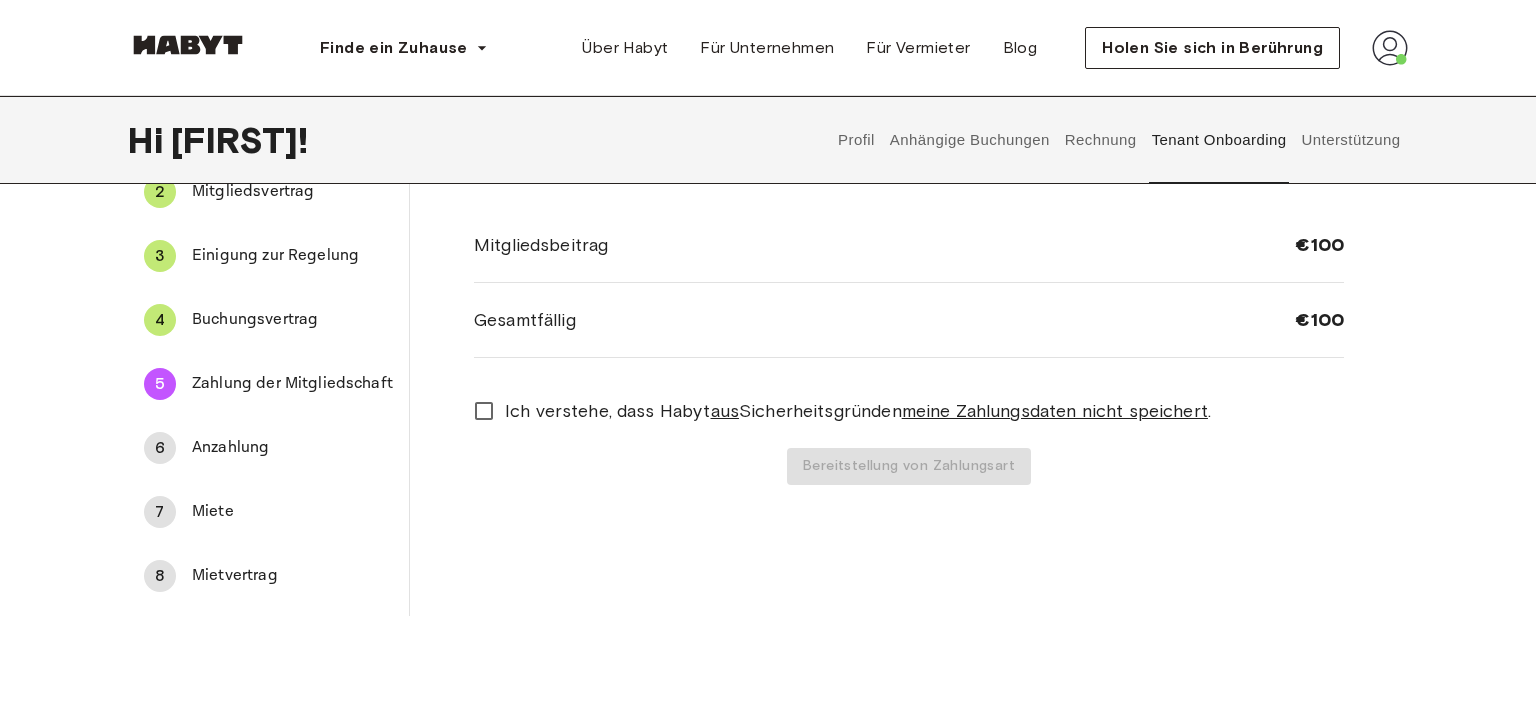 scroll, scrollTop: 211, scrollLeft: 0, axis: vertical 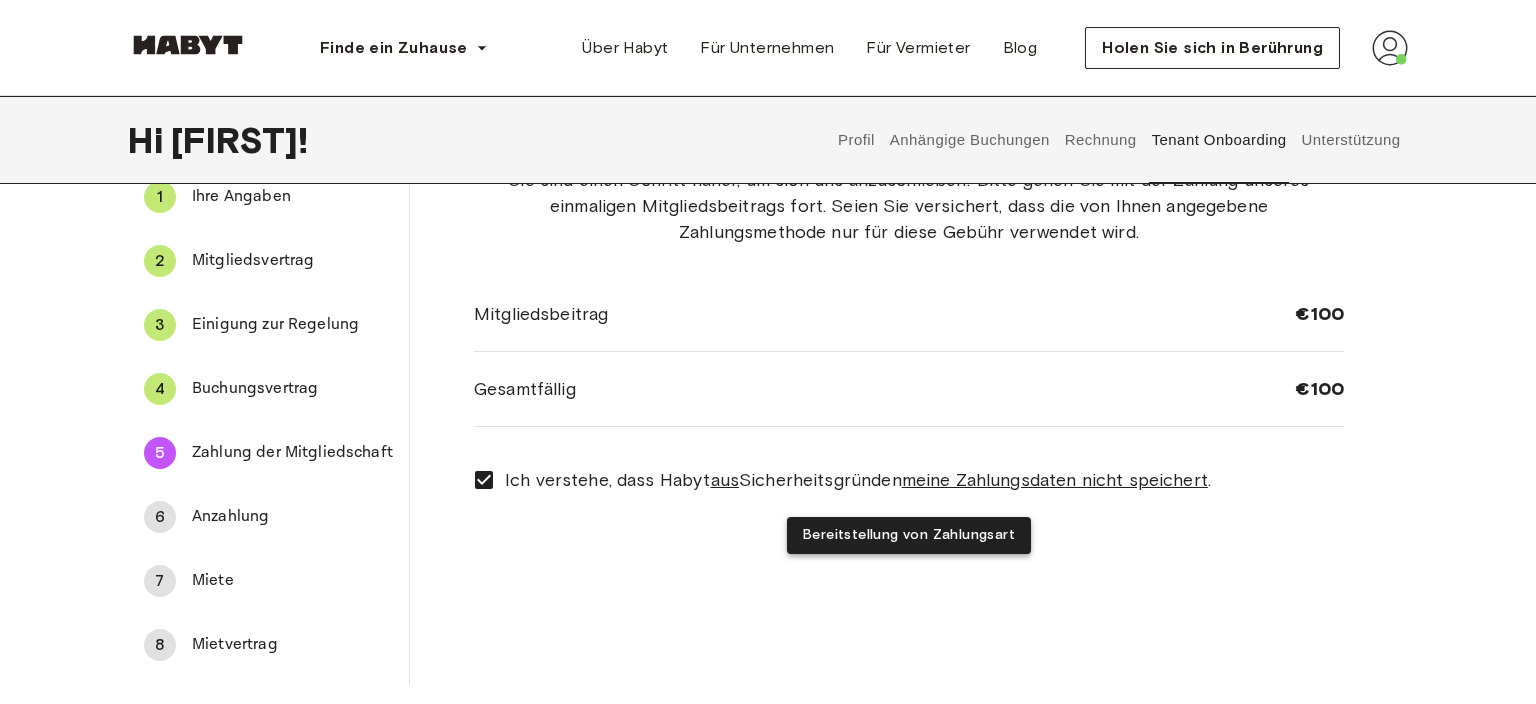 click on "Bereitstellung von Zahlungsart" at bounding box center [909, 535] 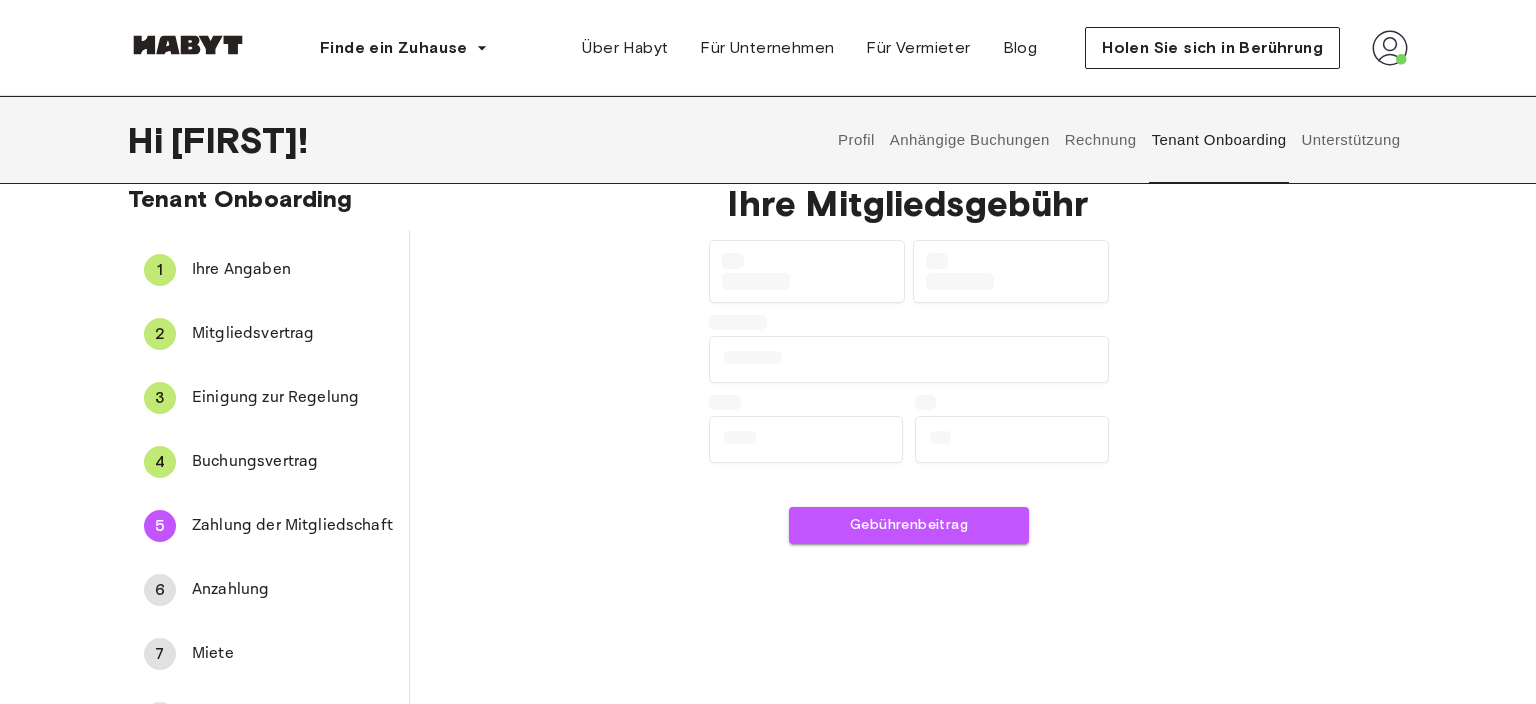 scroll, scrollTop: 0, scrollLeft: 0, axis: both 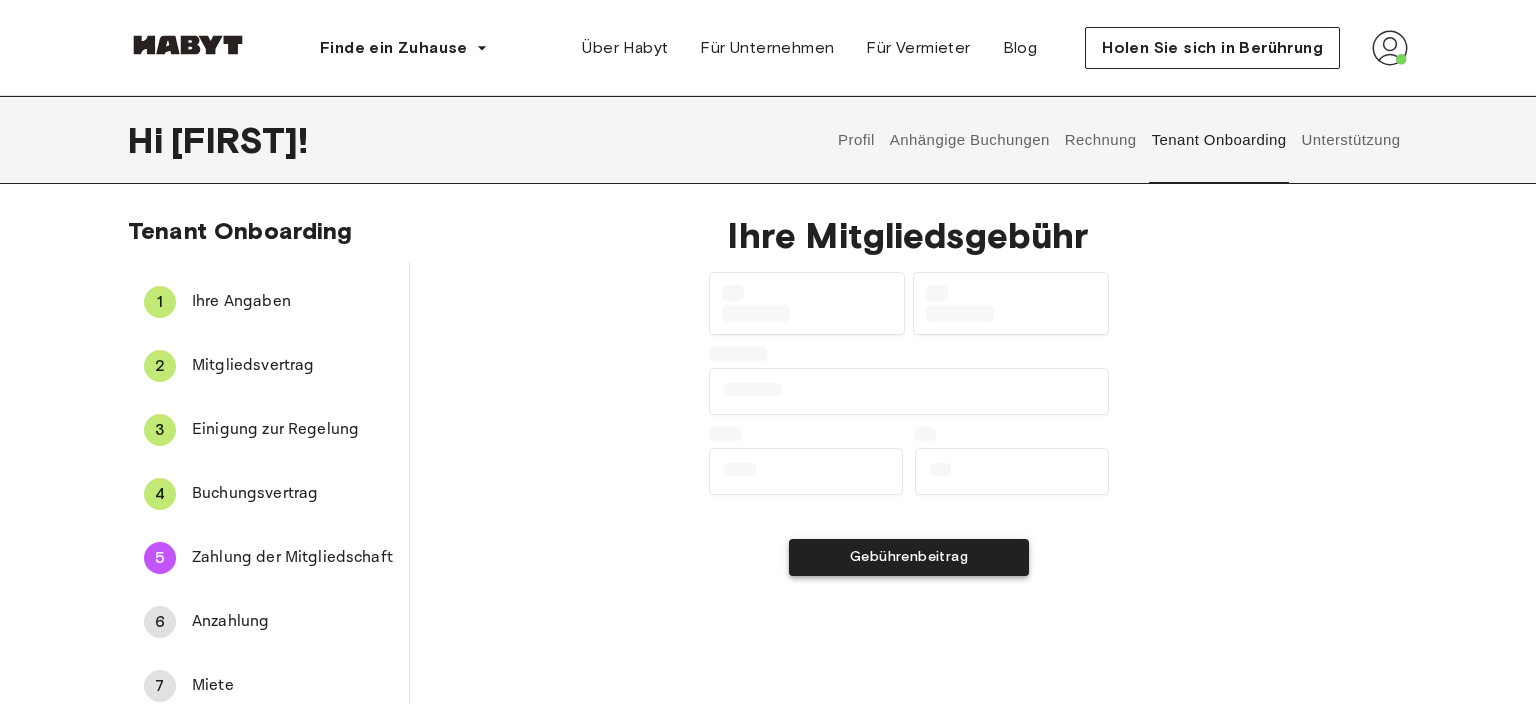 click on "Gebührenbeitrag" at bounding box center (909, 557) 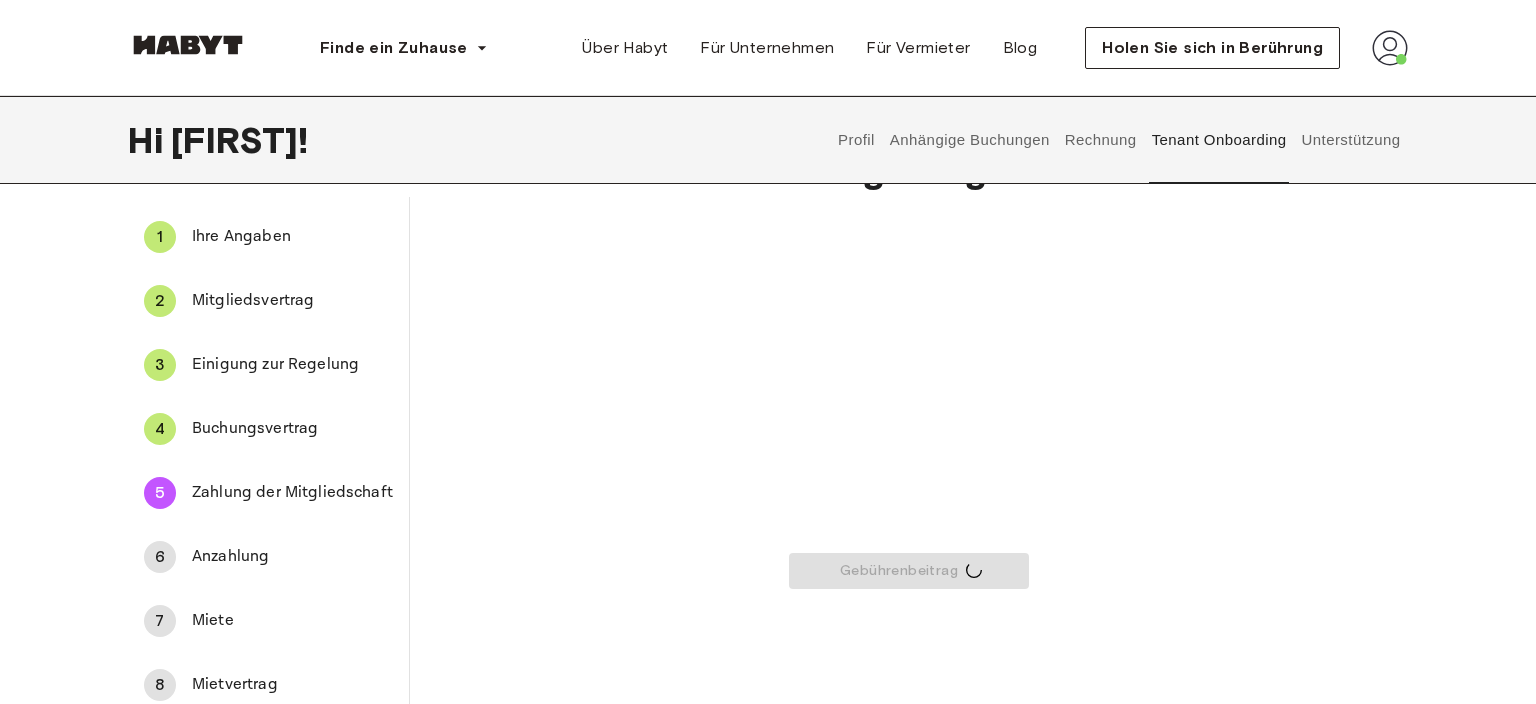scroll, scrollTop: 105, scrollLeft: 0, axis: vertical 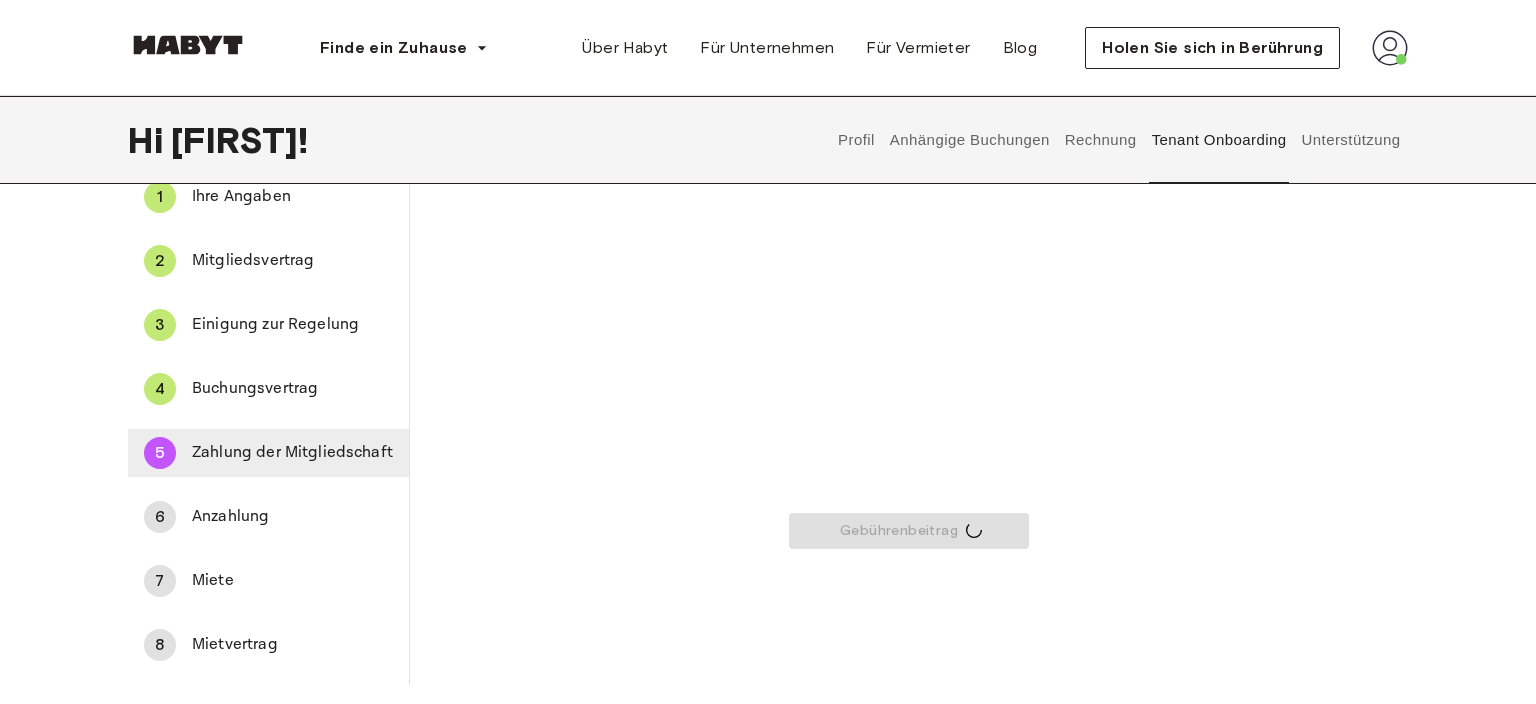 click on "Zahlung der Mitgliedschaft" at bounding box center [292, 453] 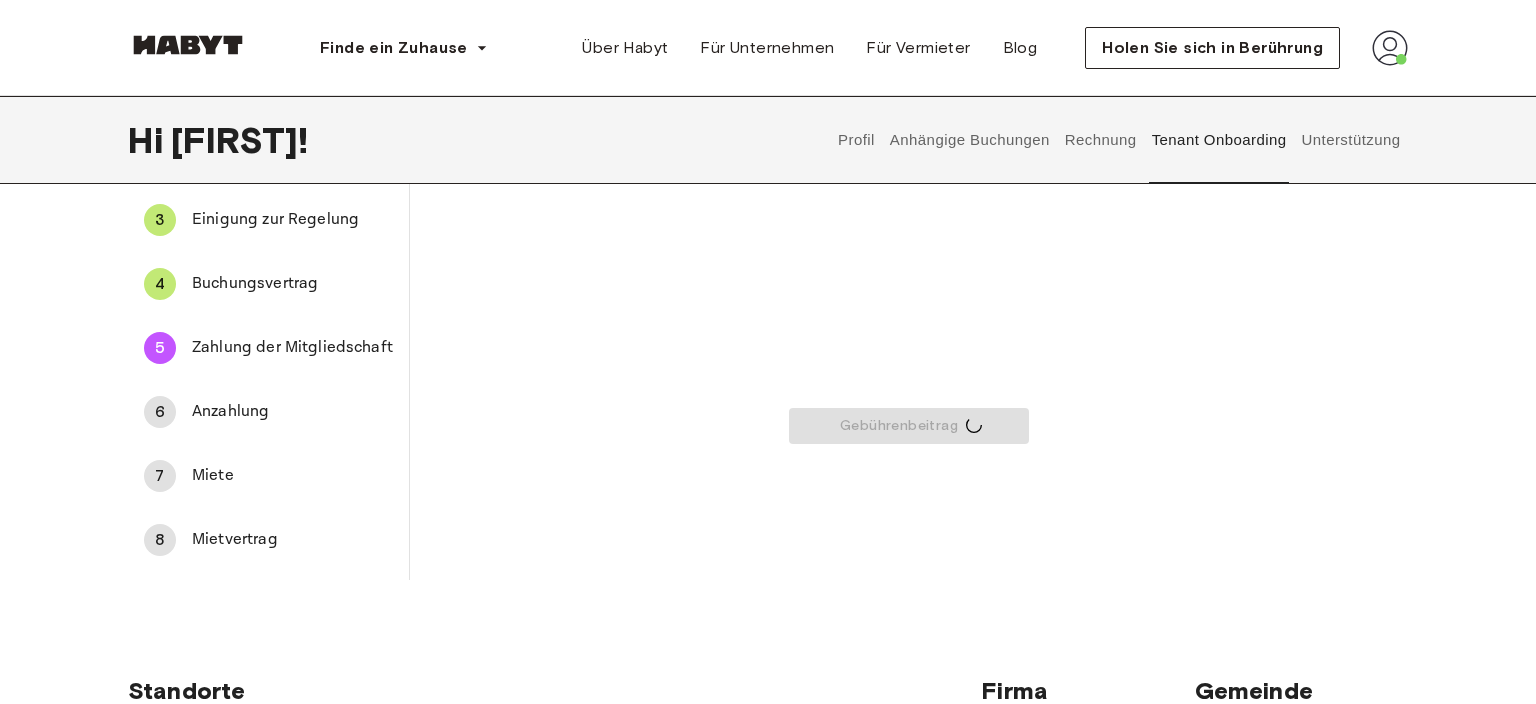 scroll, scrollTop: 211, scrollLeft: 0, axis: vertical 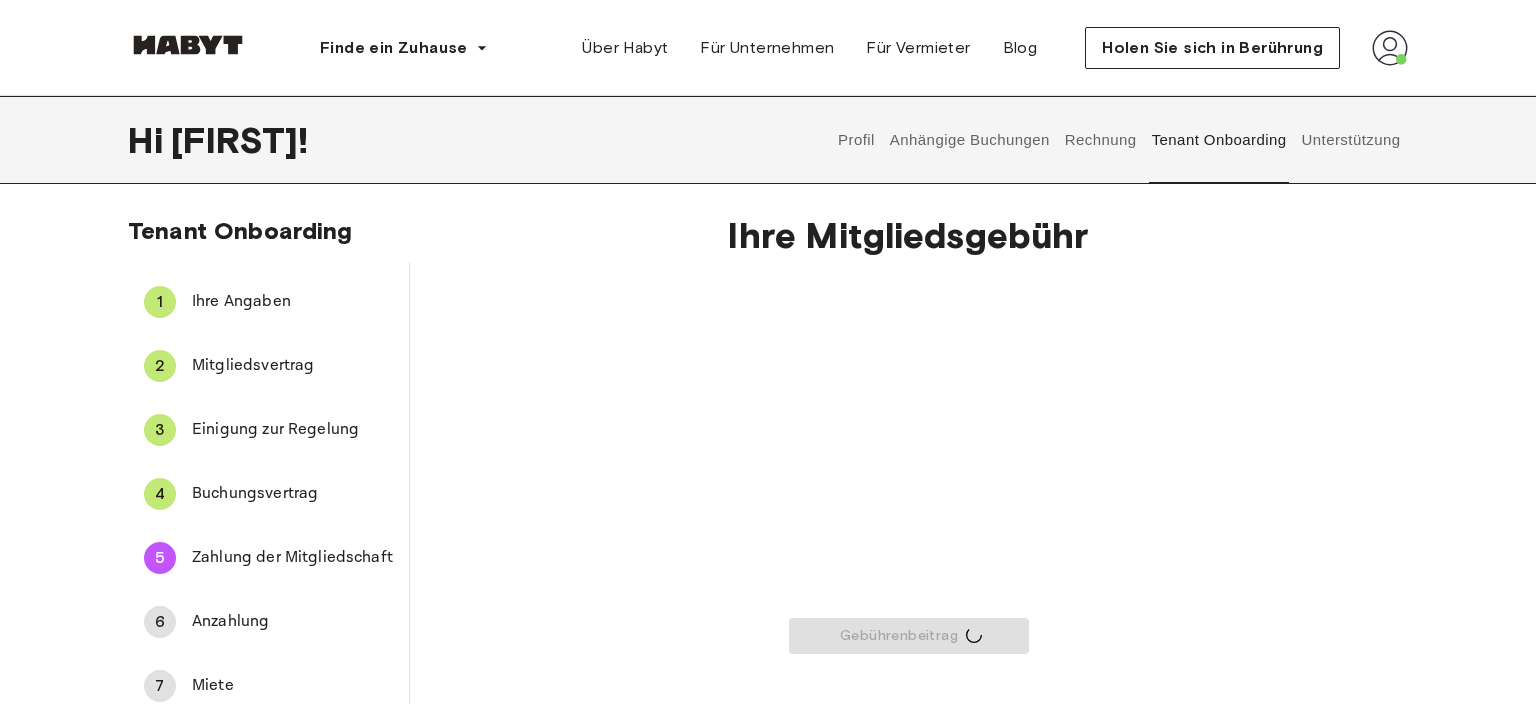 click at bounding box center [1390, 48] 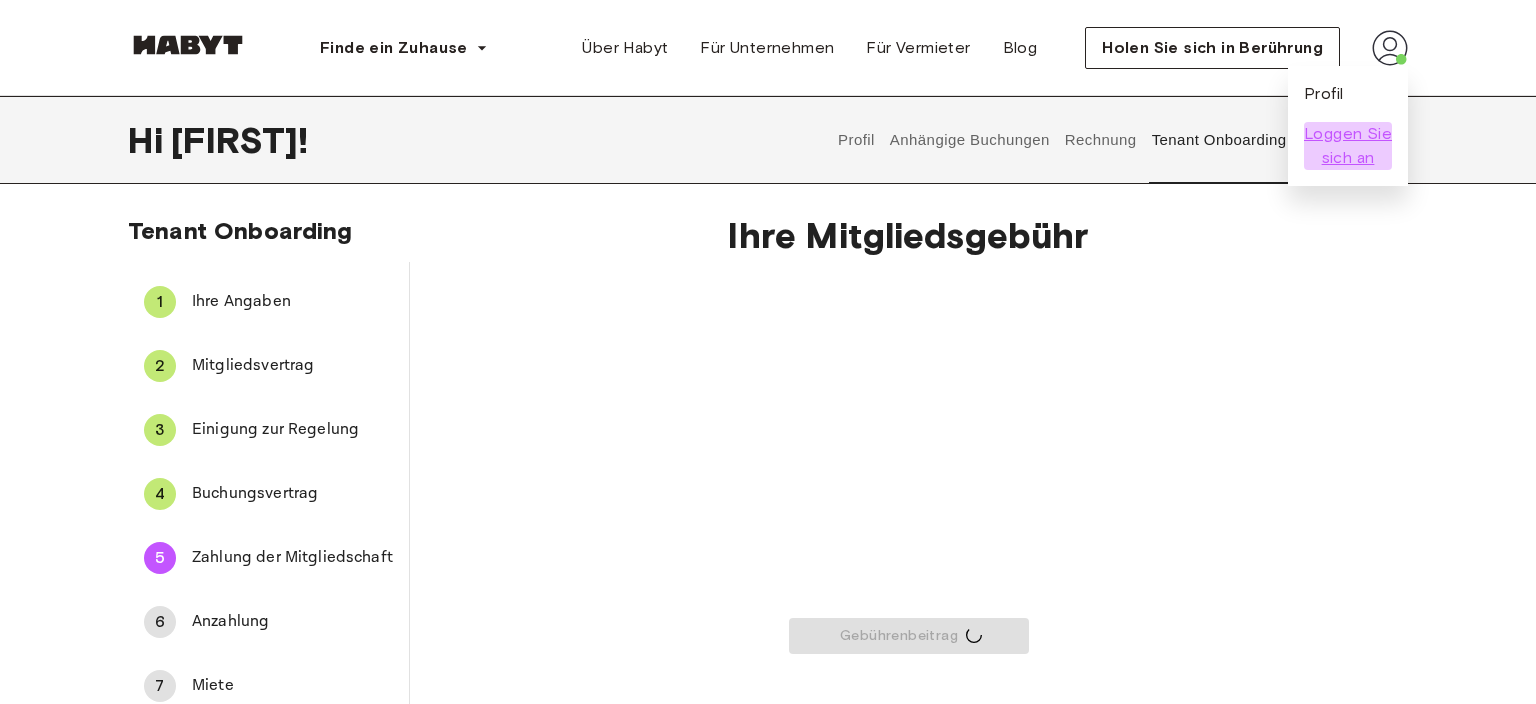 click on "Loggen Sie sich an" at bounding box center [1348, 146] 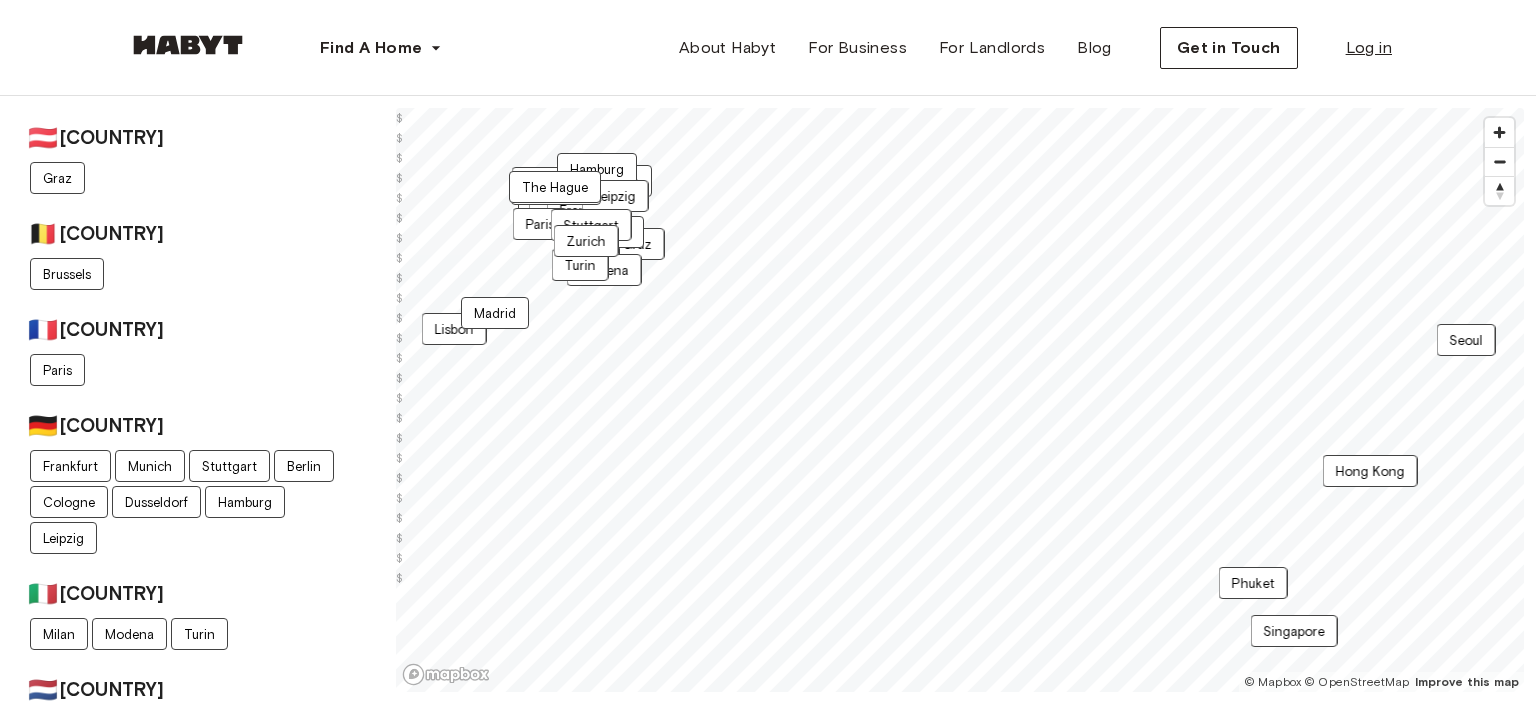 scroll, scrollTop: 0, scrollLeft: 0, axis: both 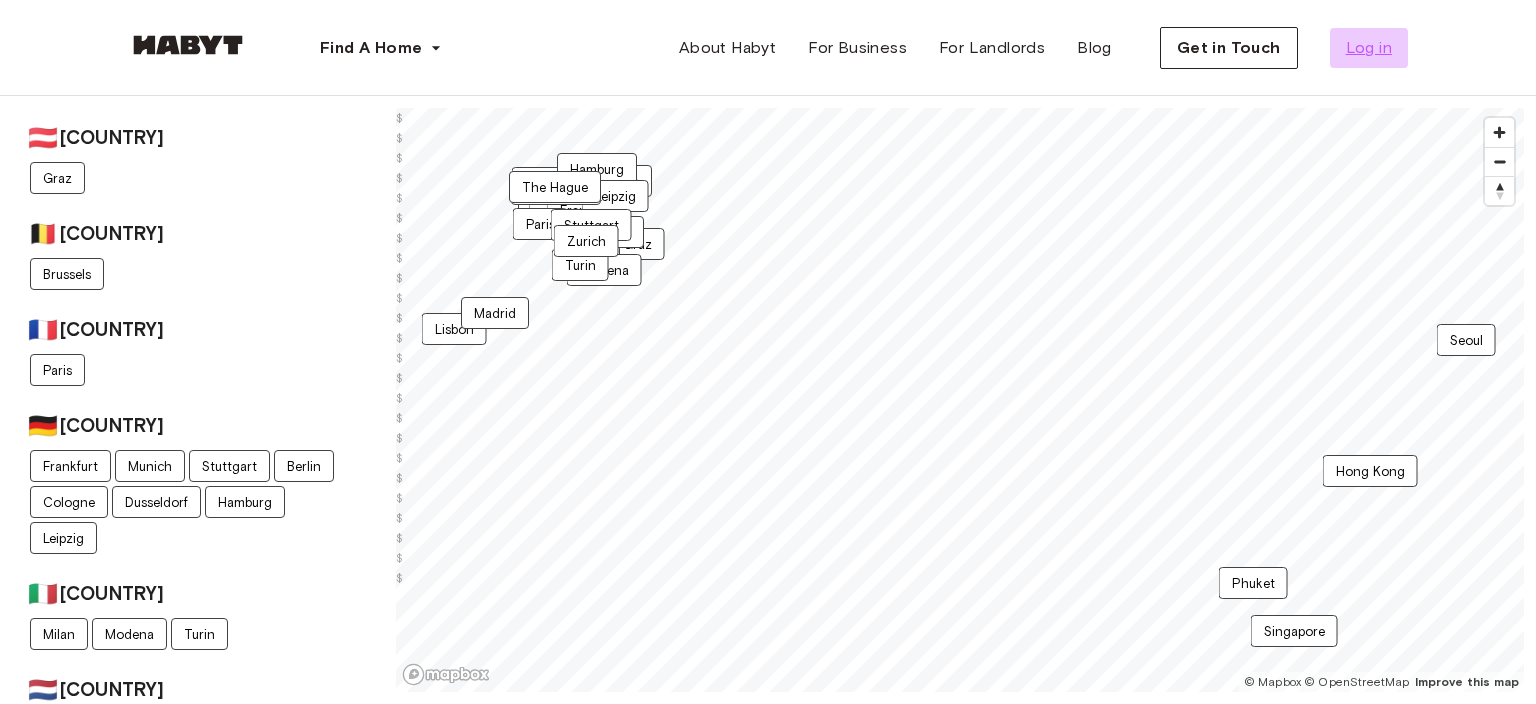 click on "Log in" at bounding box center [1369, 48] 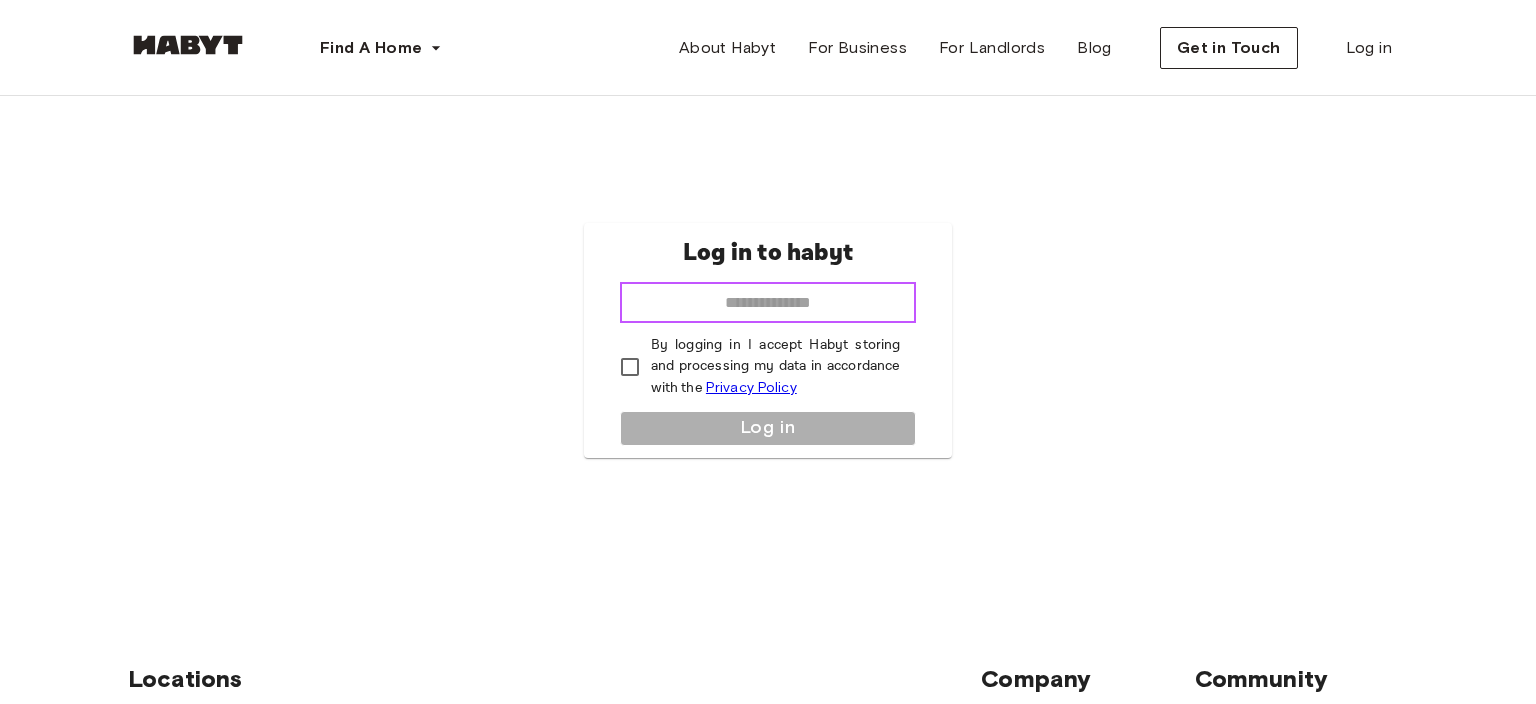 click at bounding box center (768, 303) 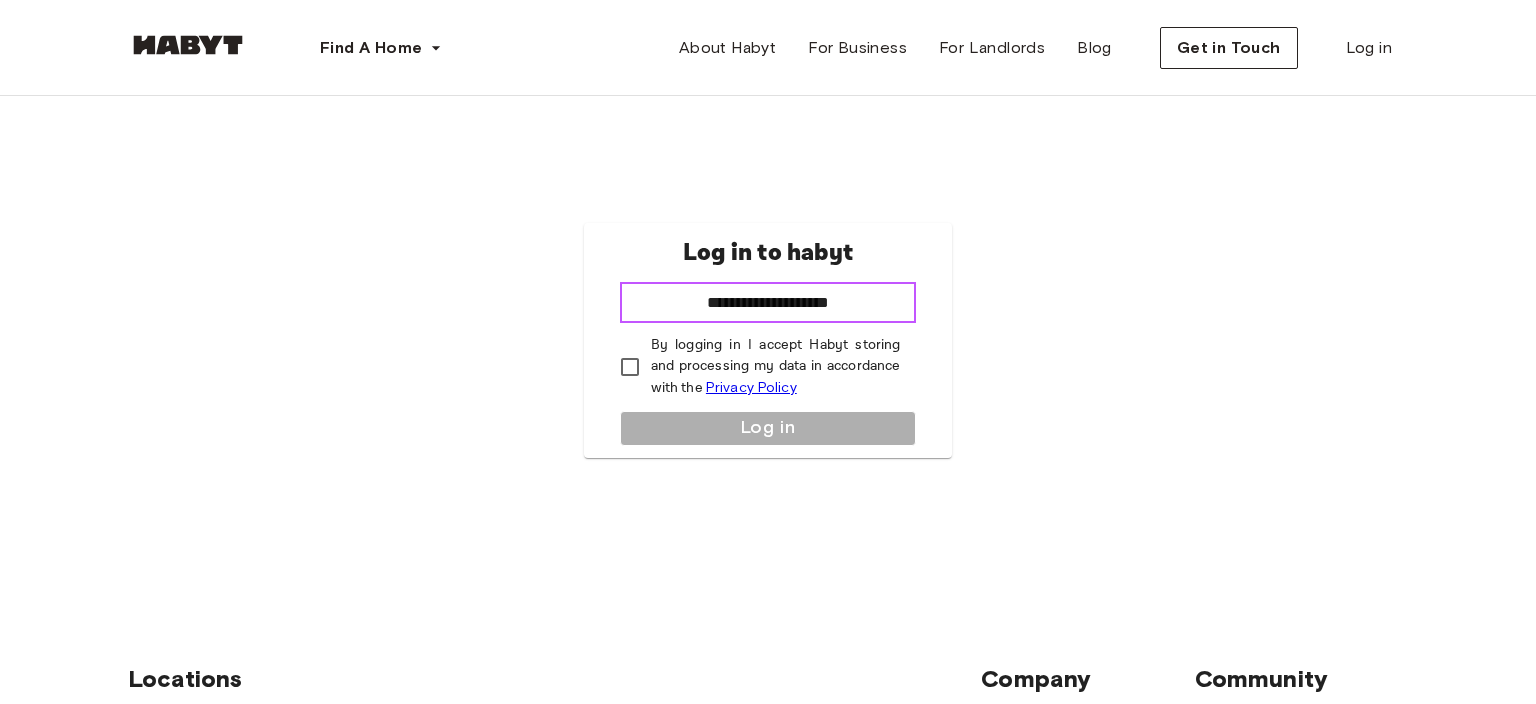 type on "**********" 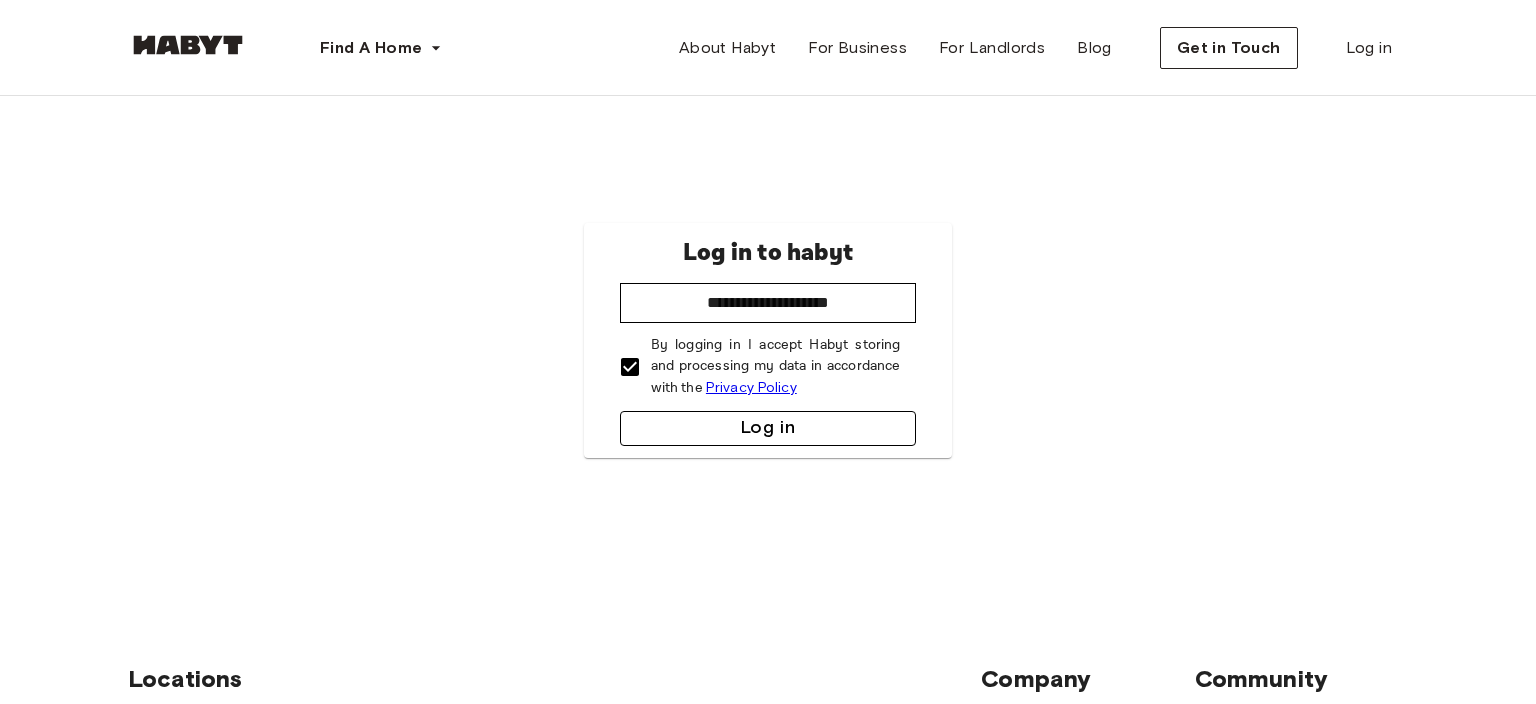 click on "Log in" at bounding box center (768, 428) 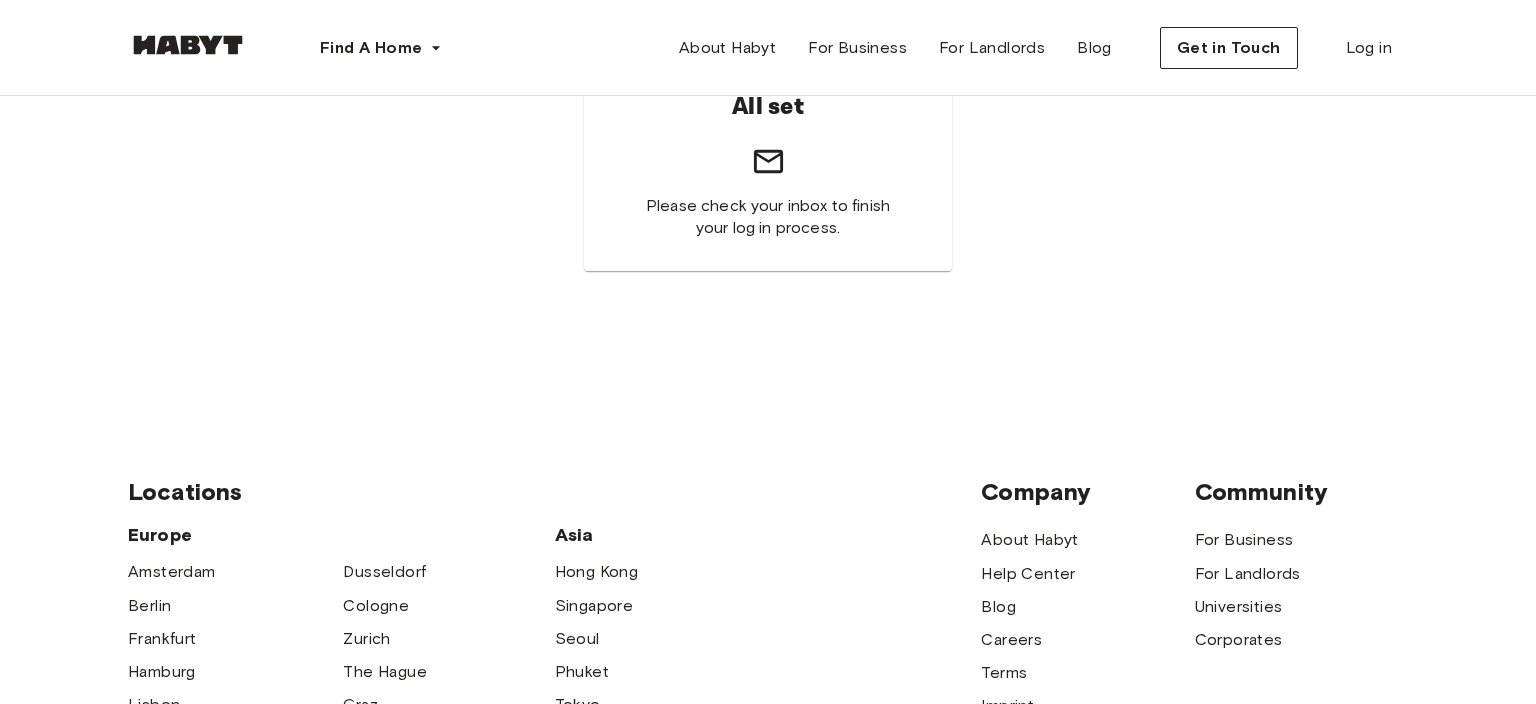scroll, scrollTop: 0, scrollLeft: 0, axis: both 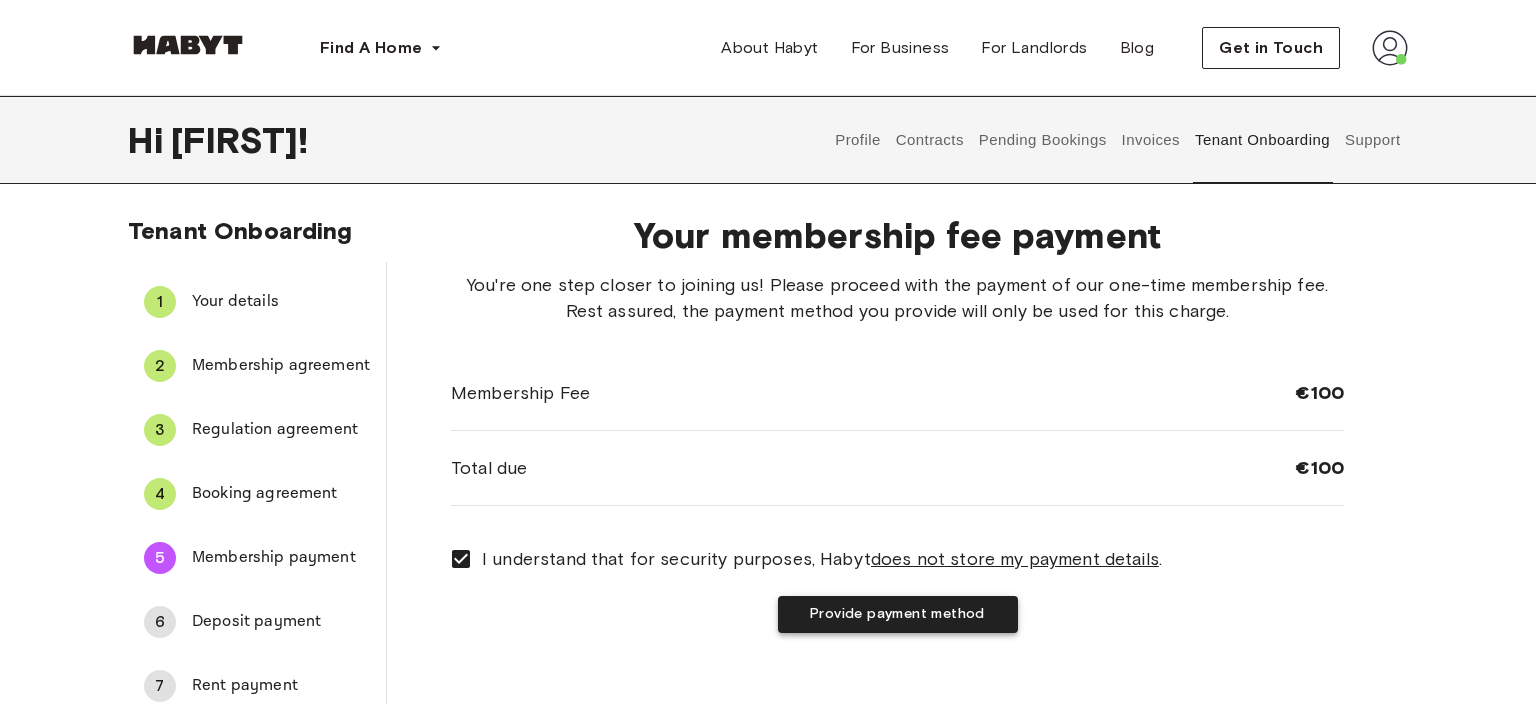 click on "Provide payment method" at bounding box center (898, 614) 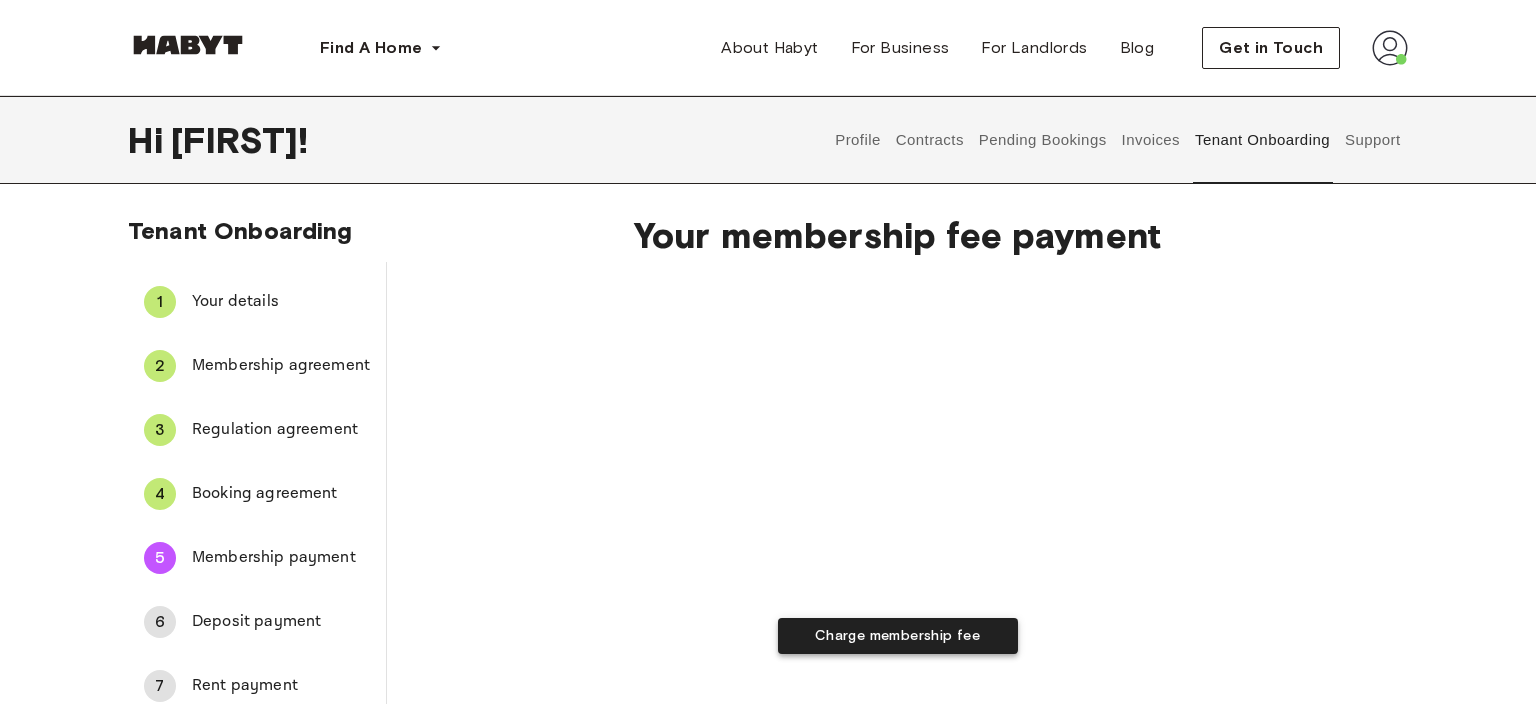 click on "Charge membership fee" at bounding box center (898, 636) 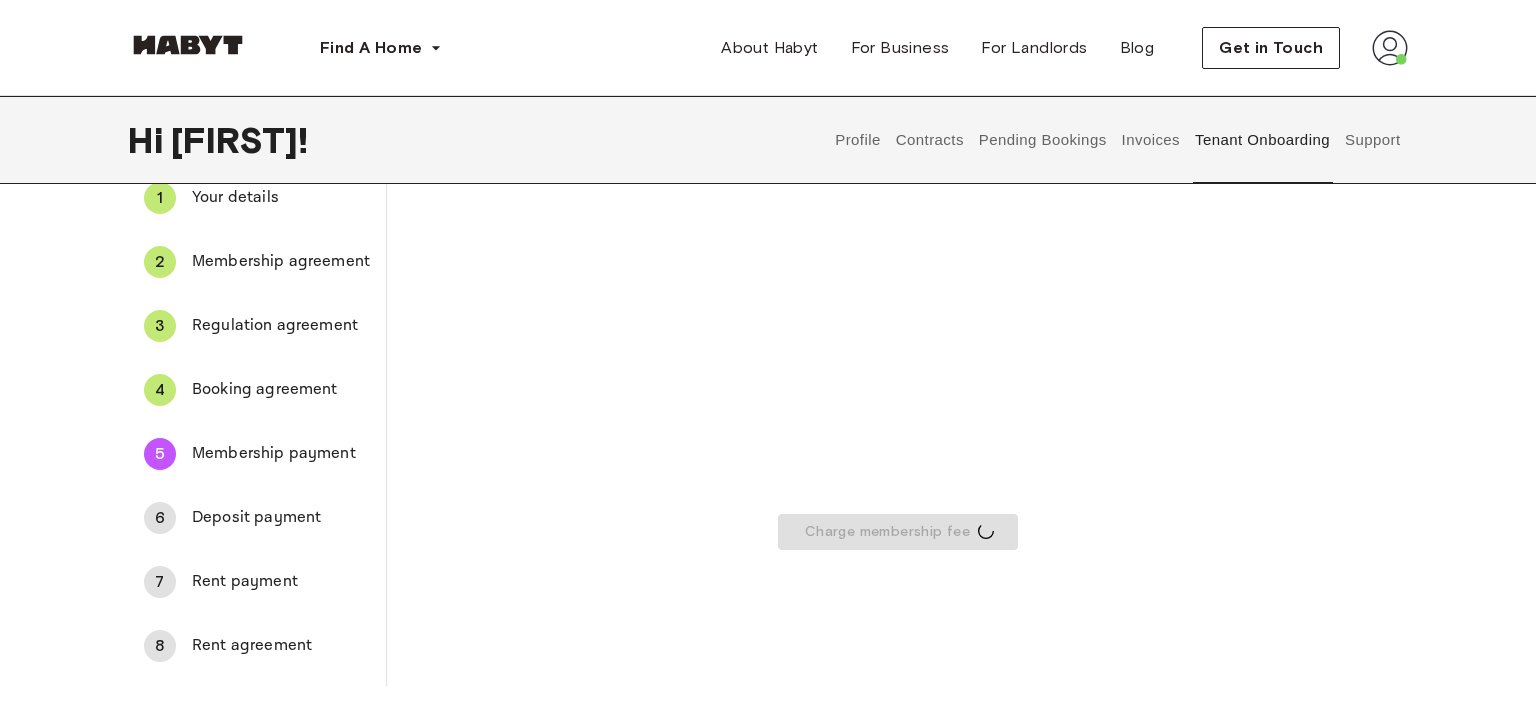 scroll, scrollTop: 105, scrollLeft: 0, axis: vertical 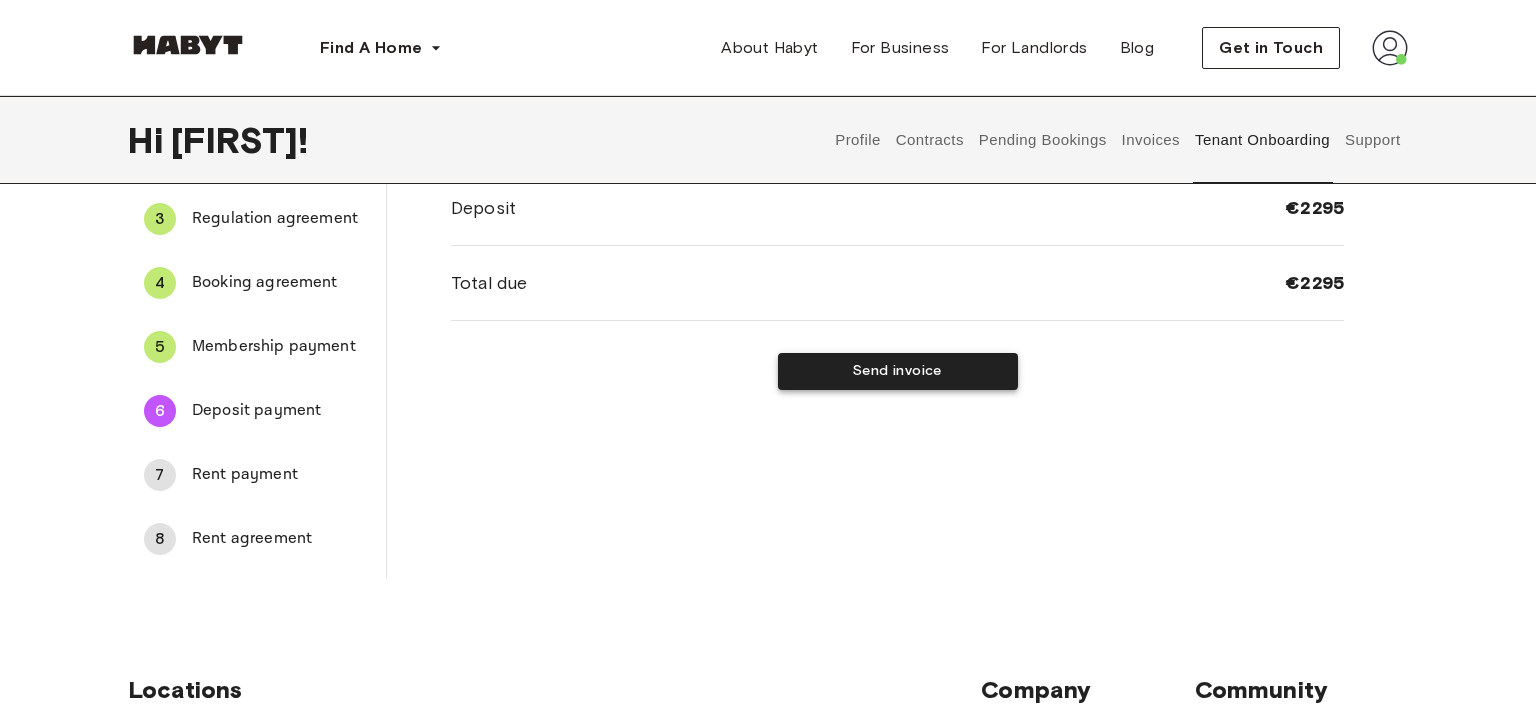 click on "Send invoice" at bounding box center [898, 371] 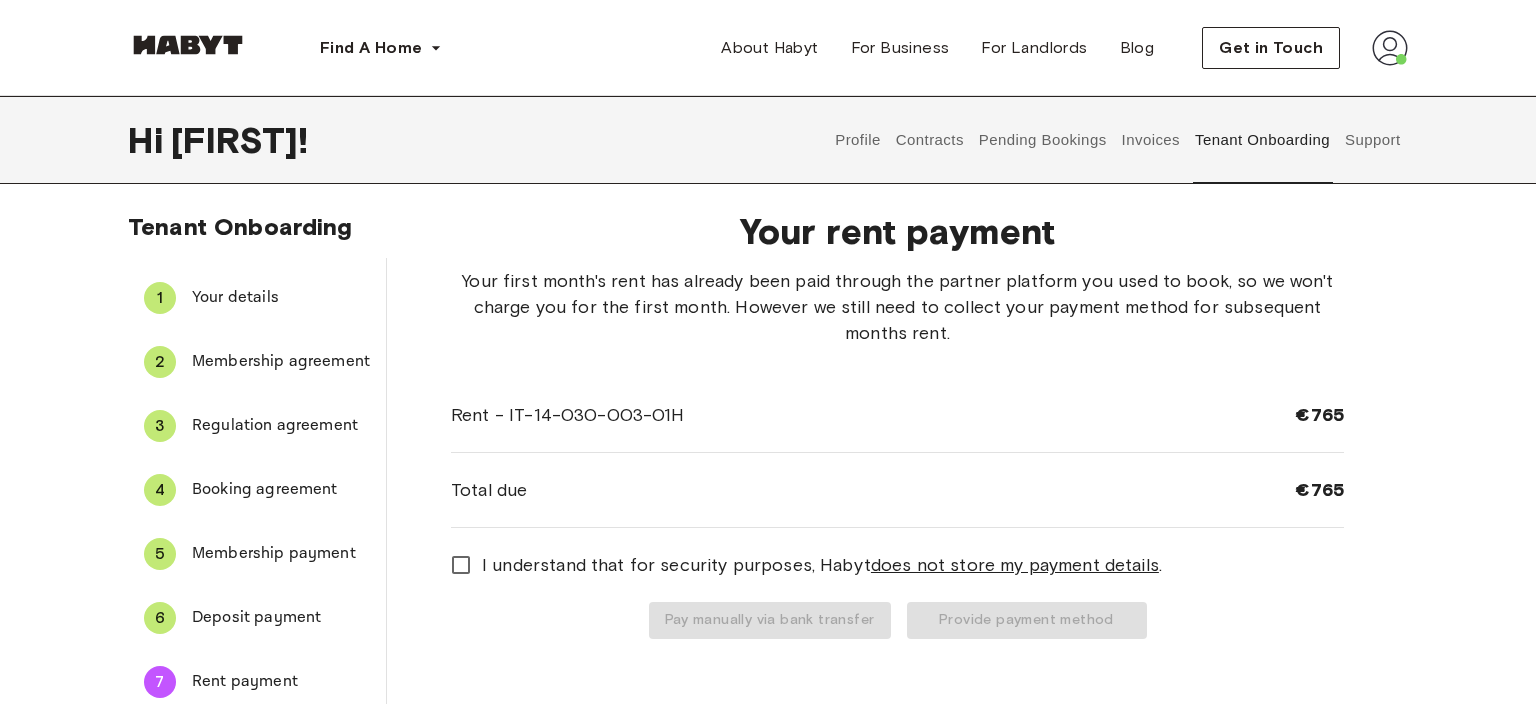 scroll, scrollTop: 0, scrollLeft: 0, axis: both 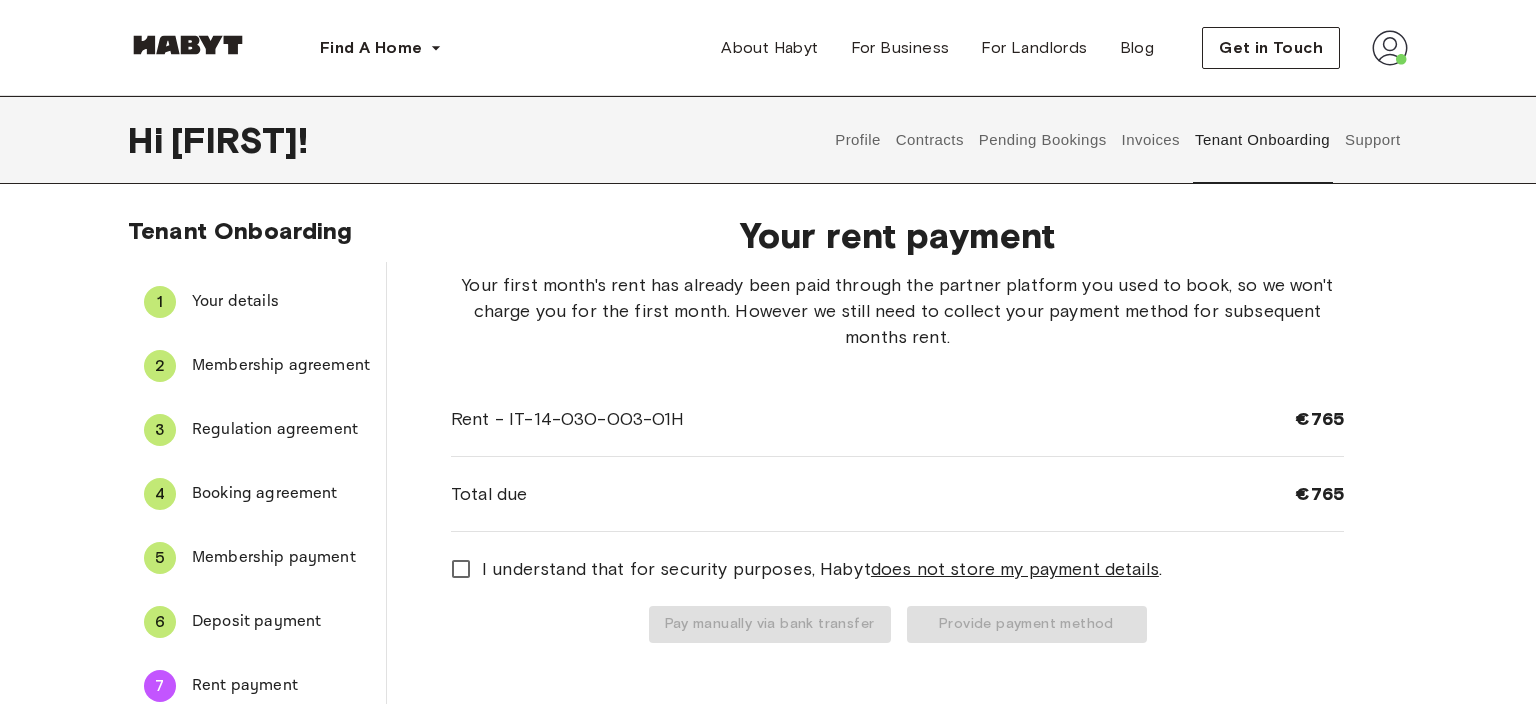 click on "Your rent payment" at bounding box center (897, 235) 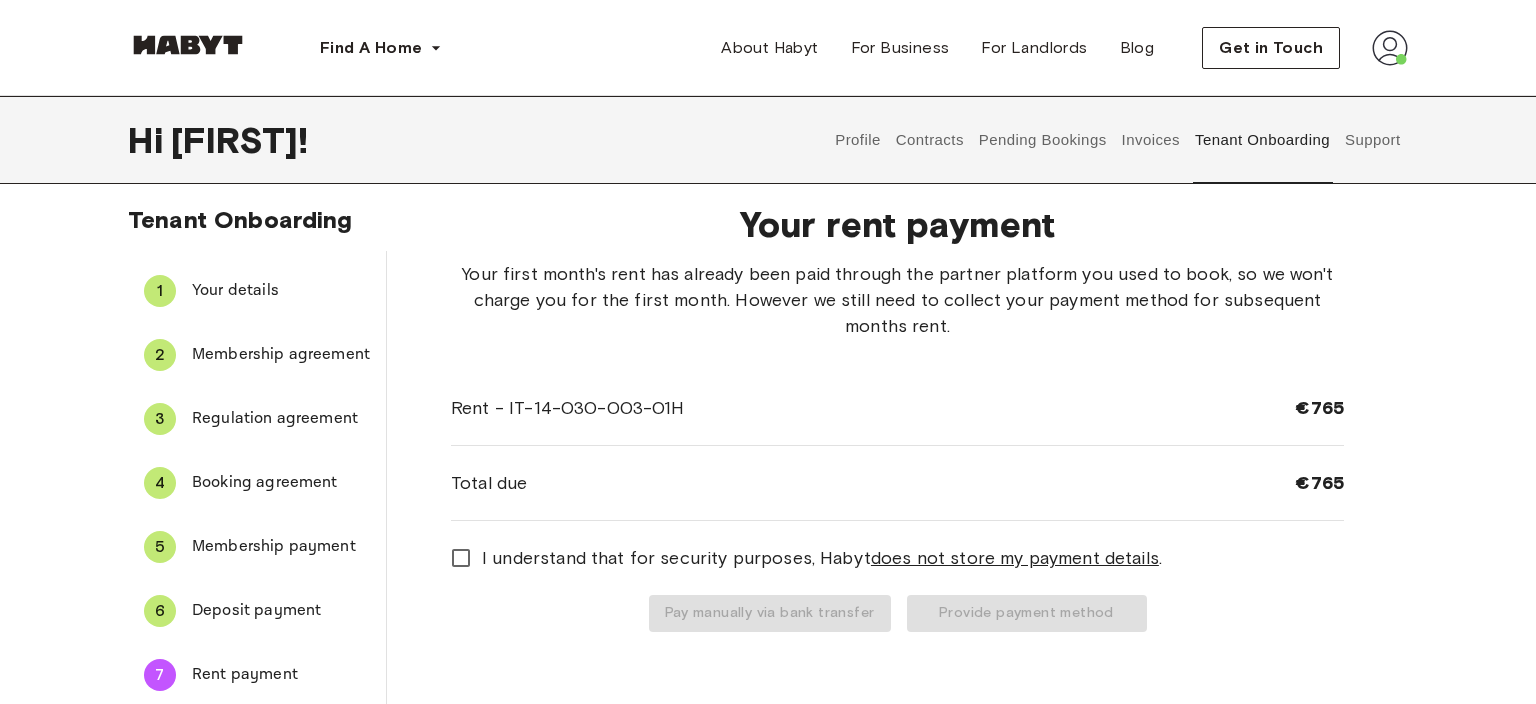 scroll, scrollTop: 16, scrollLeft: 0, axis: vertical 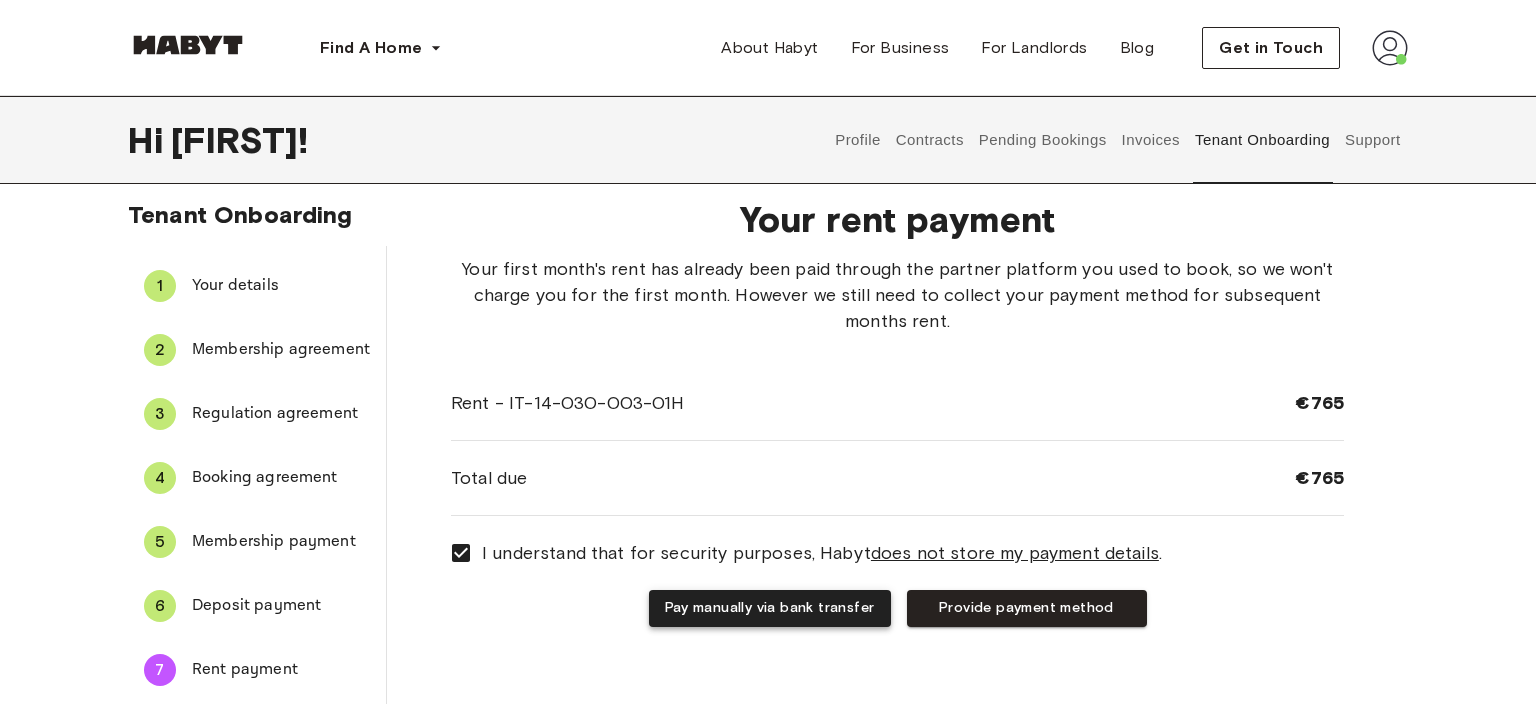 click on "Pay manually via bank transfer" at bounding box center [770, 608] 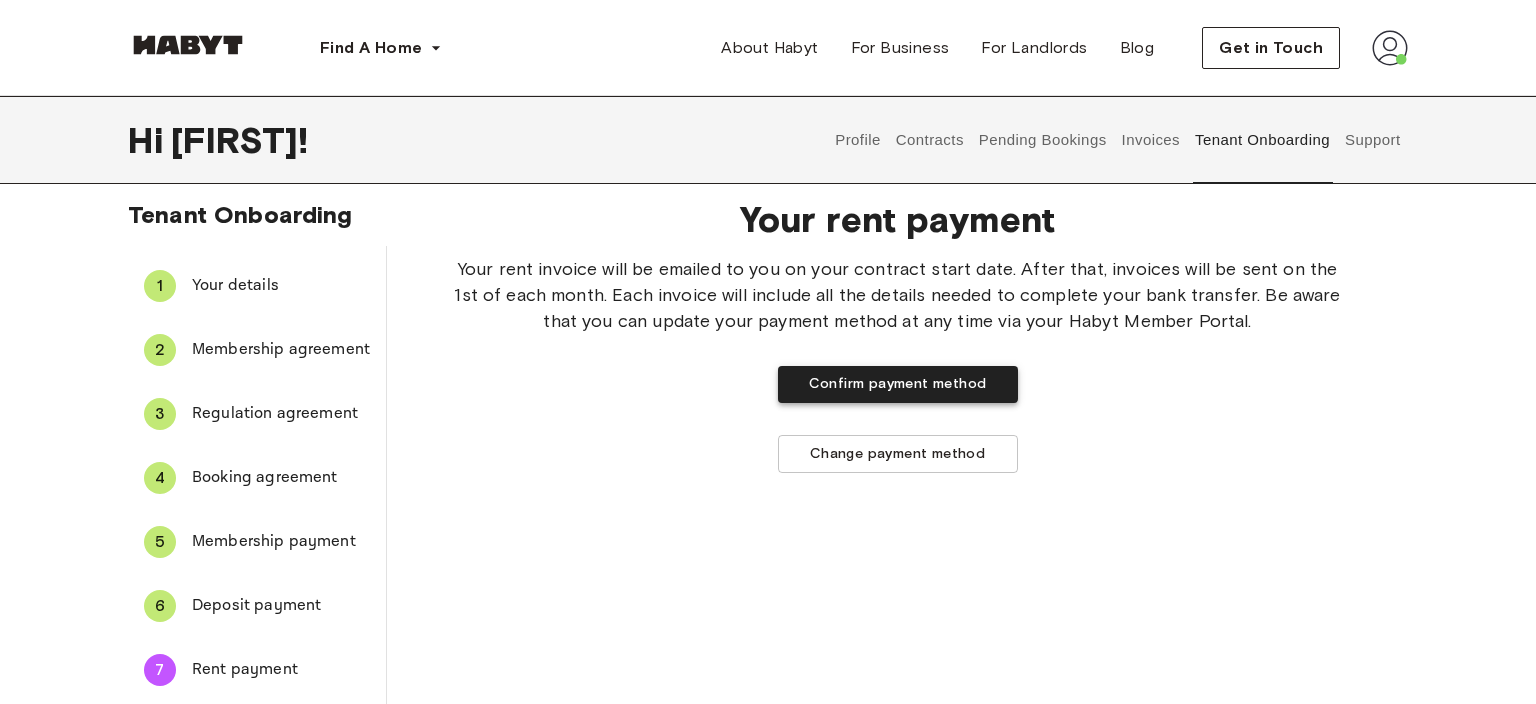 click on "Confirm payment method" at bounding box center [898, 384] 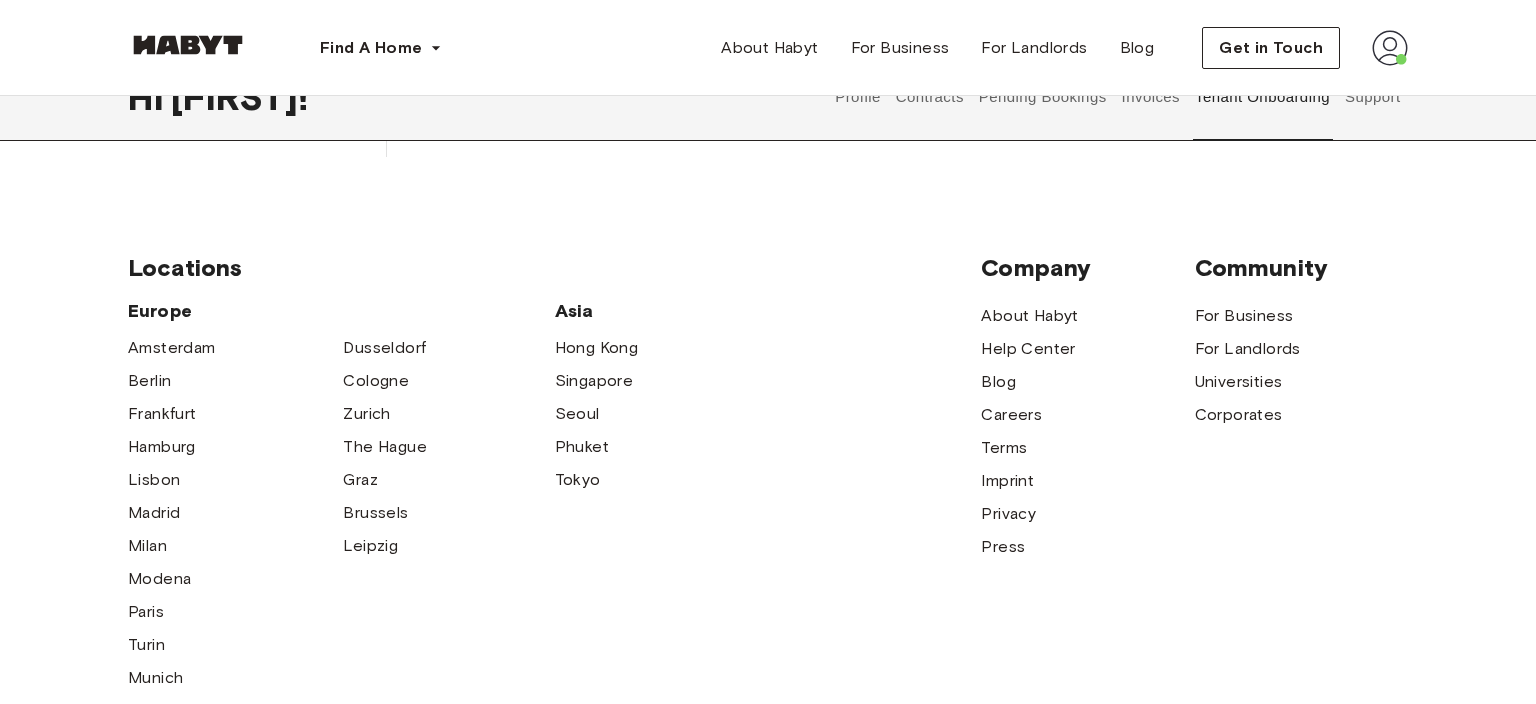 scroll, scrollTop: 0, scrollLeft: 0, axis: both 